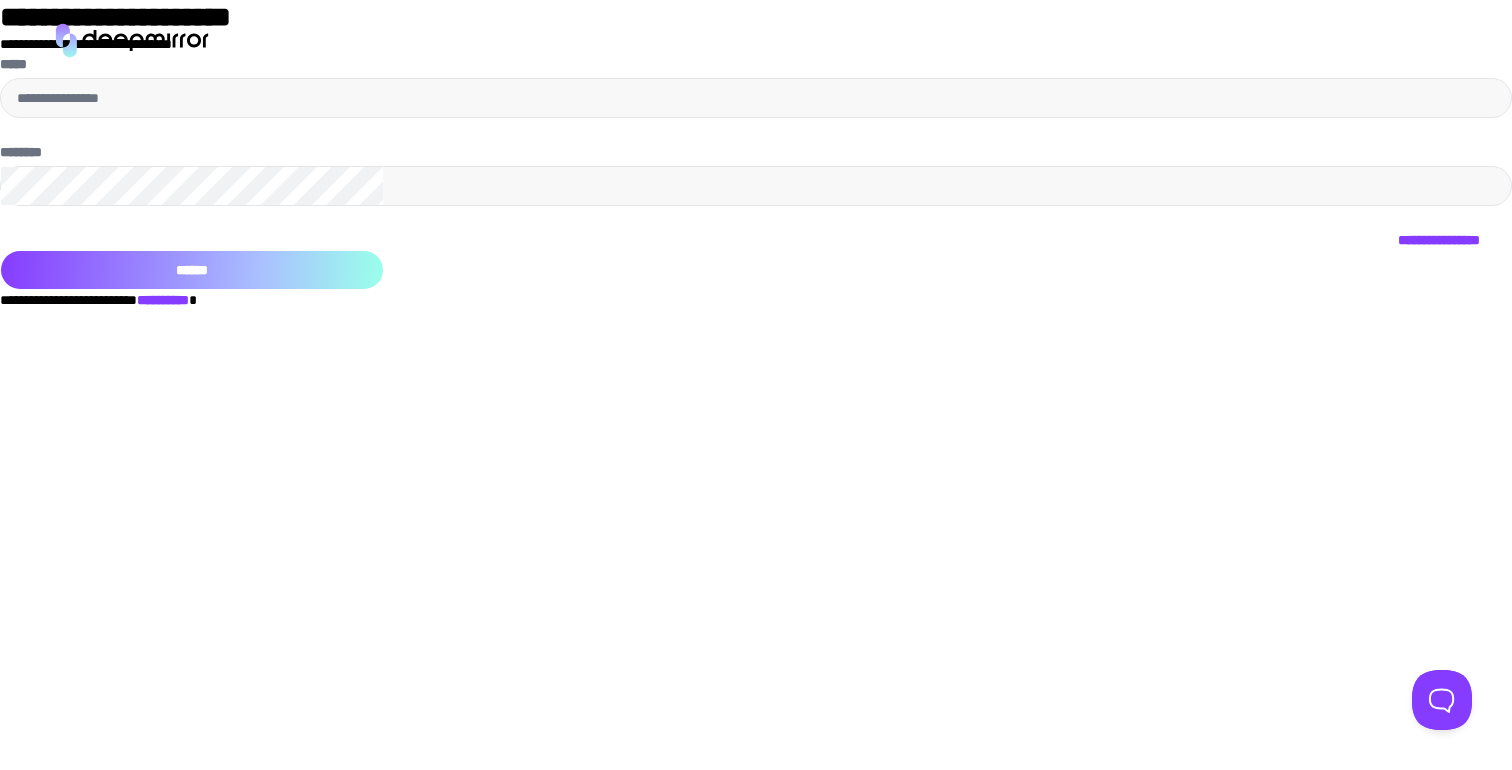 scroll, scrollTop: 0, scrollLeft: 0, axis: both 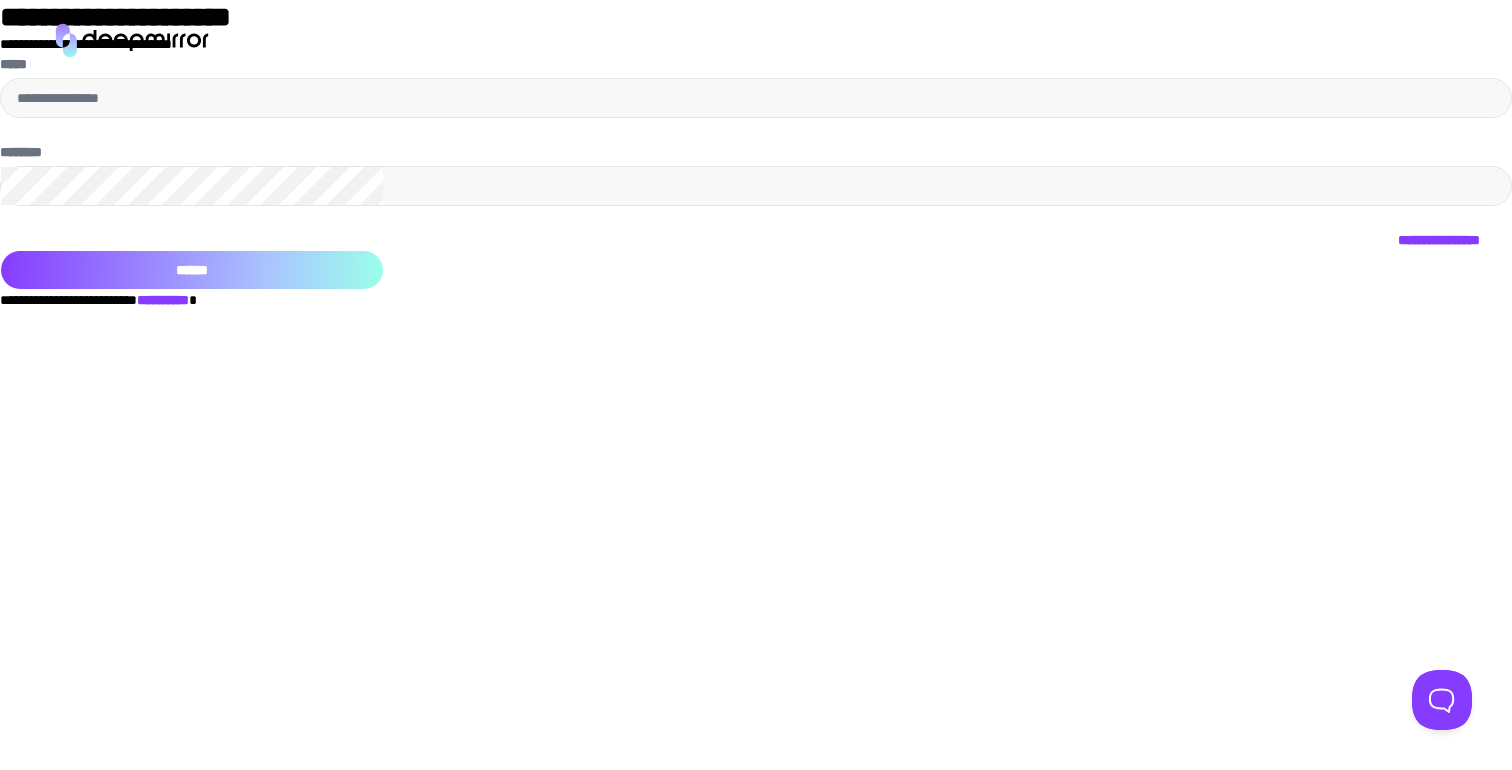 type on "**********" 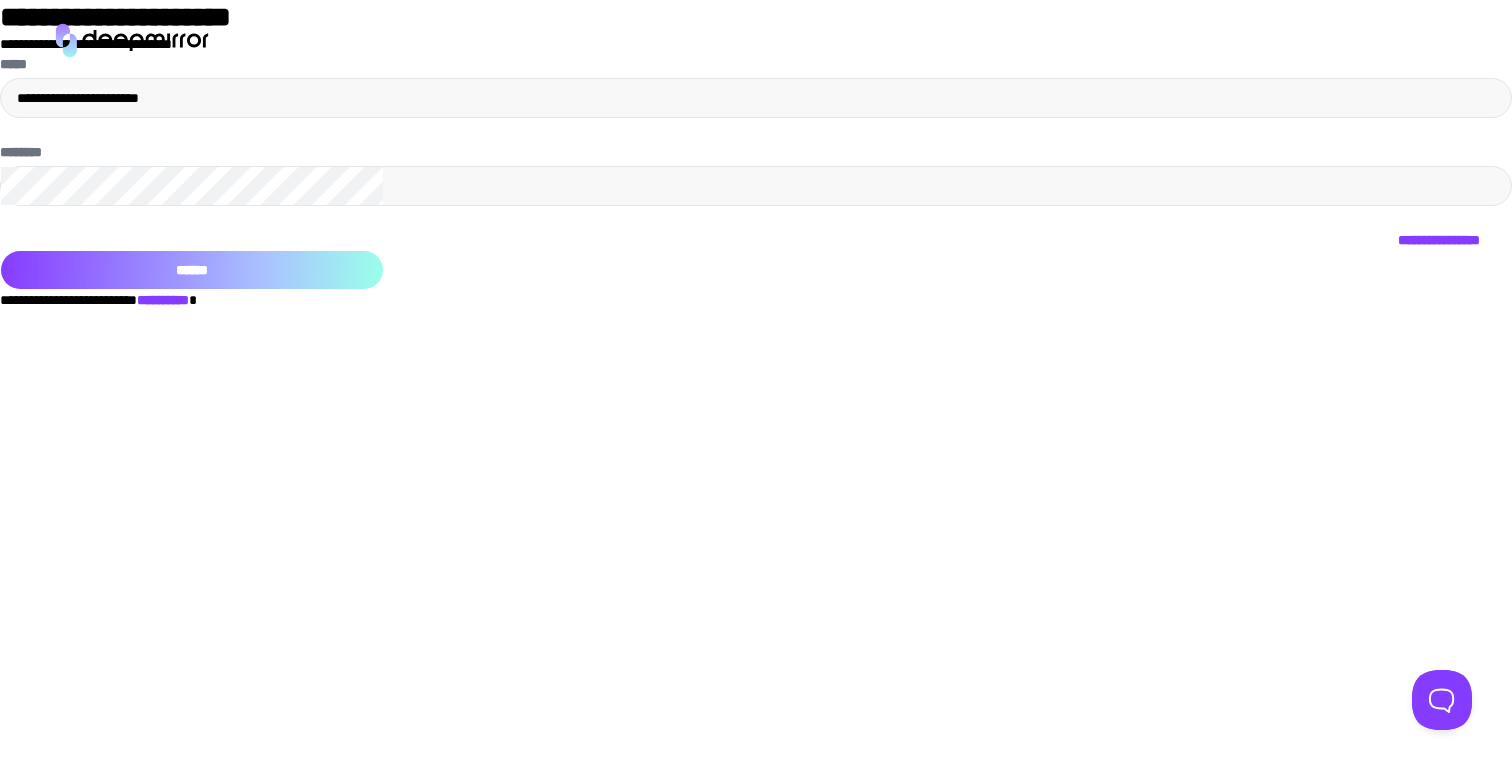 click on "******" at bounding box center [192, 270] 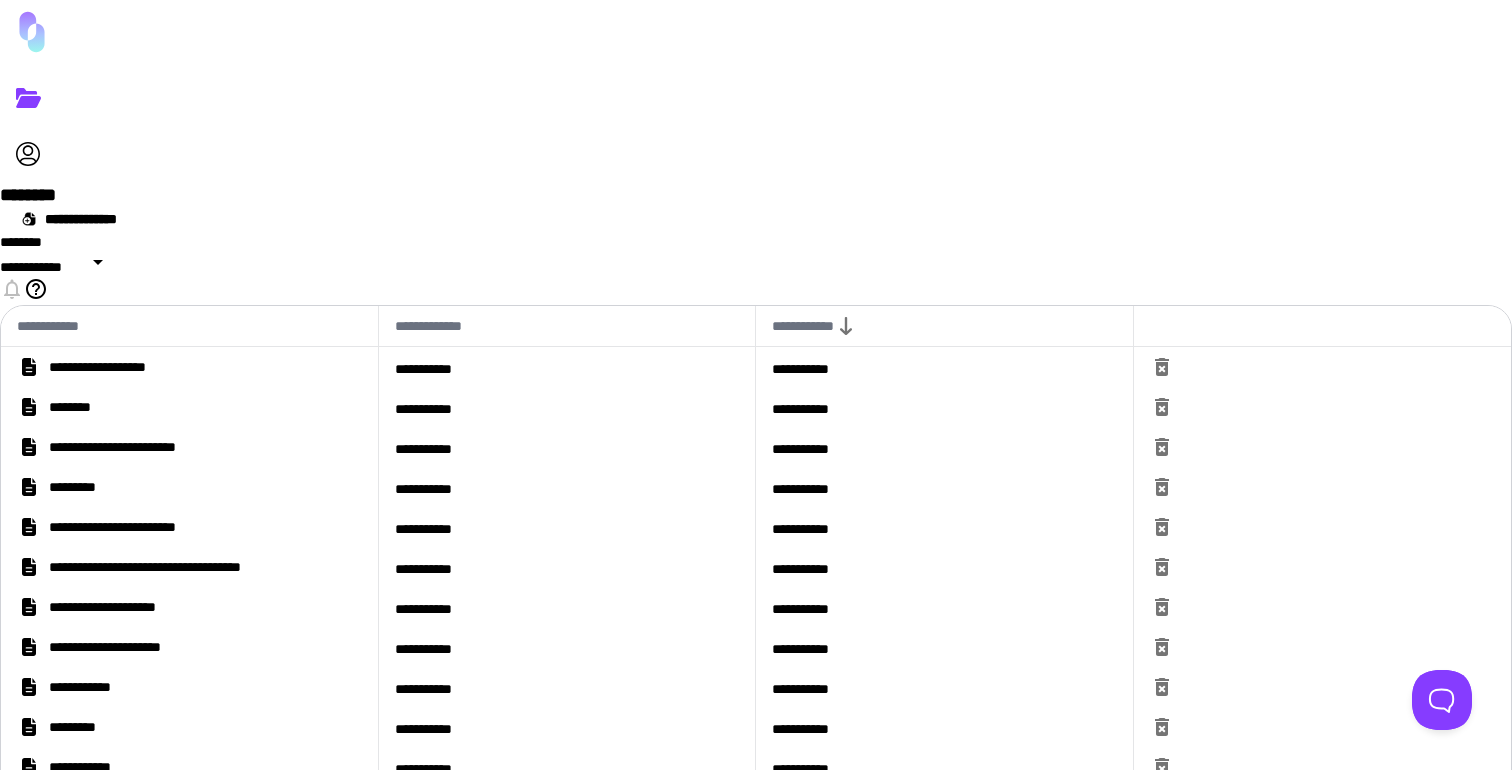 scroll, scrollTop: 0, scrollLeft: 0, axis: both 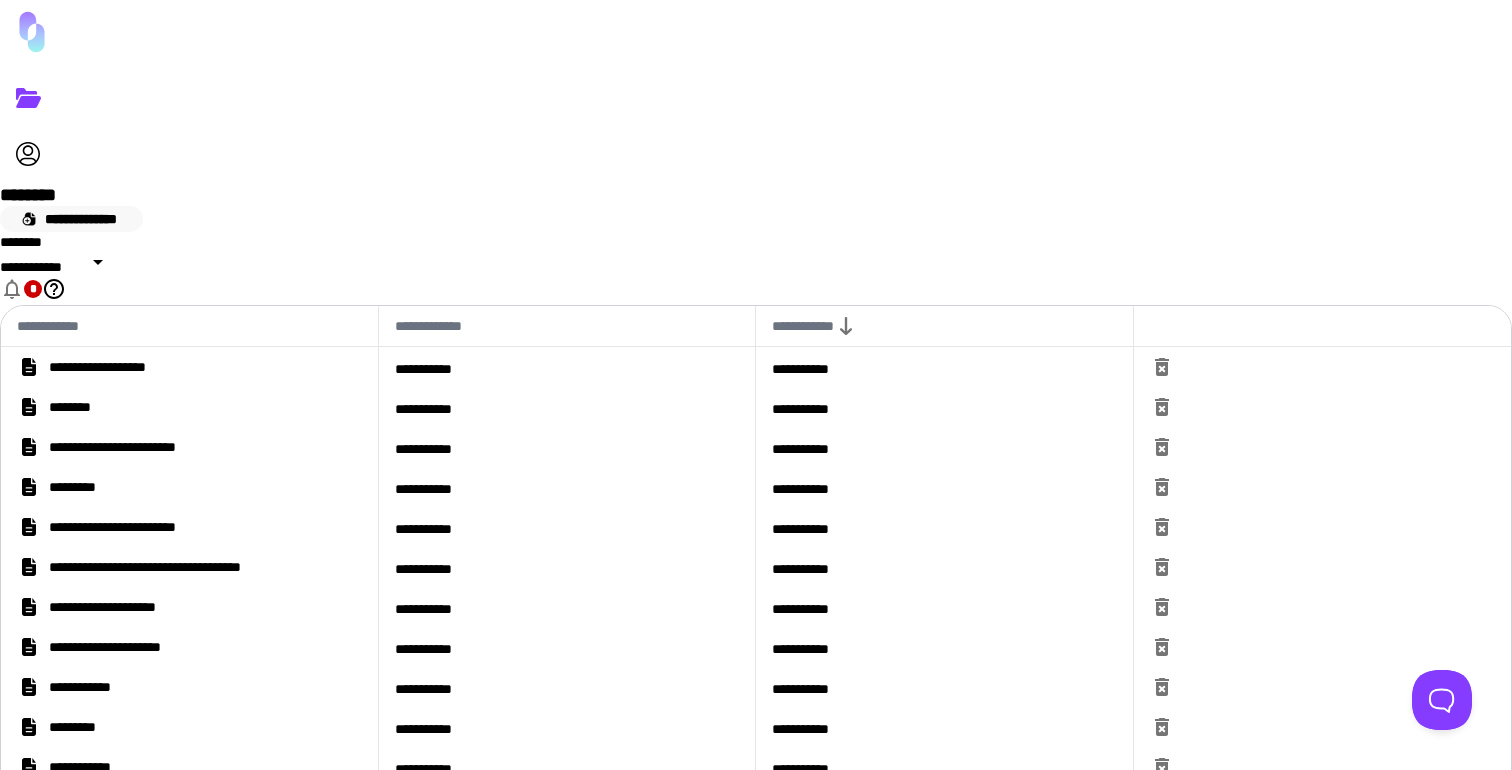 click on "**********" at bounding box center [71, 219] 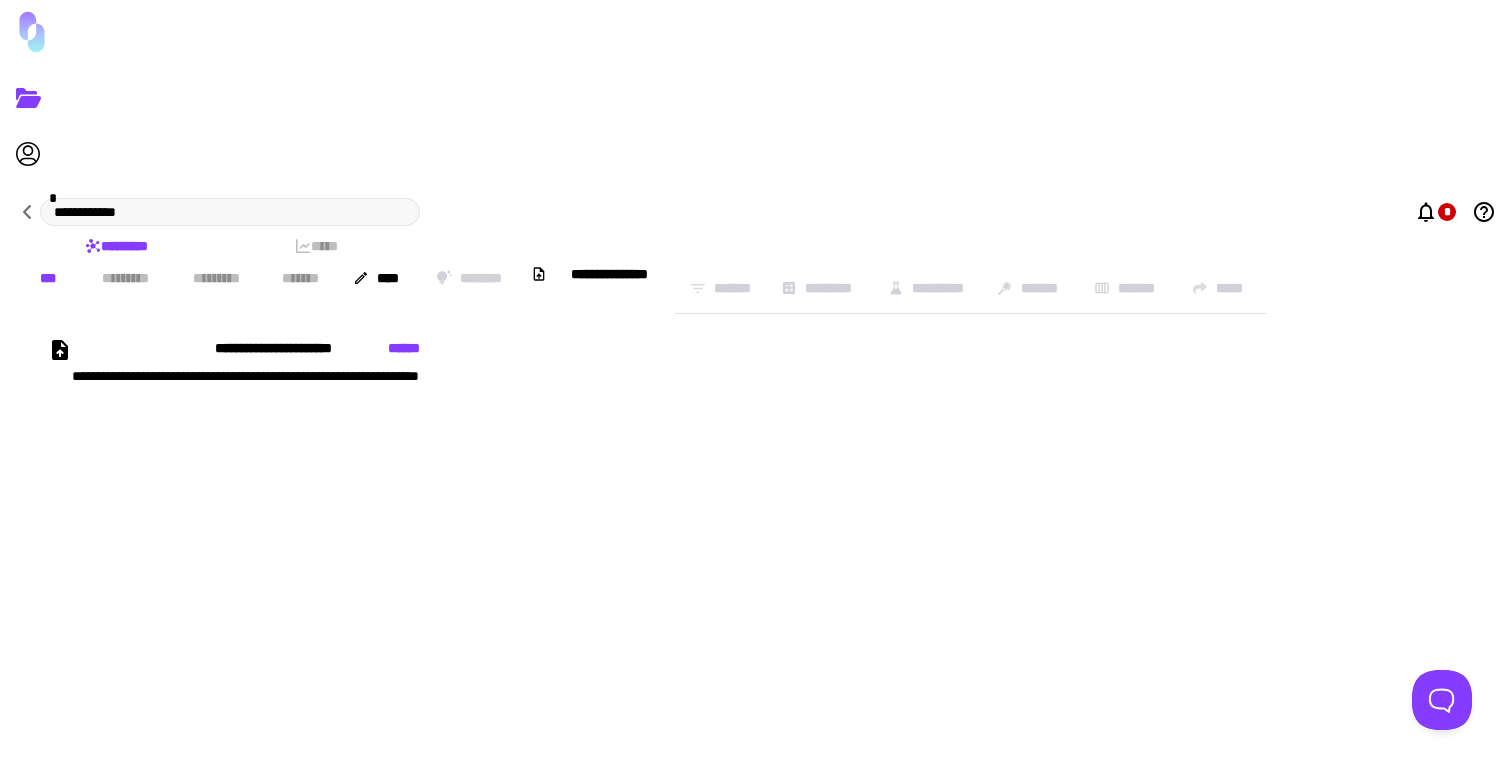 click at bounding box center [60, 350] 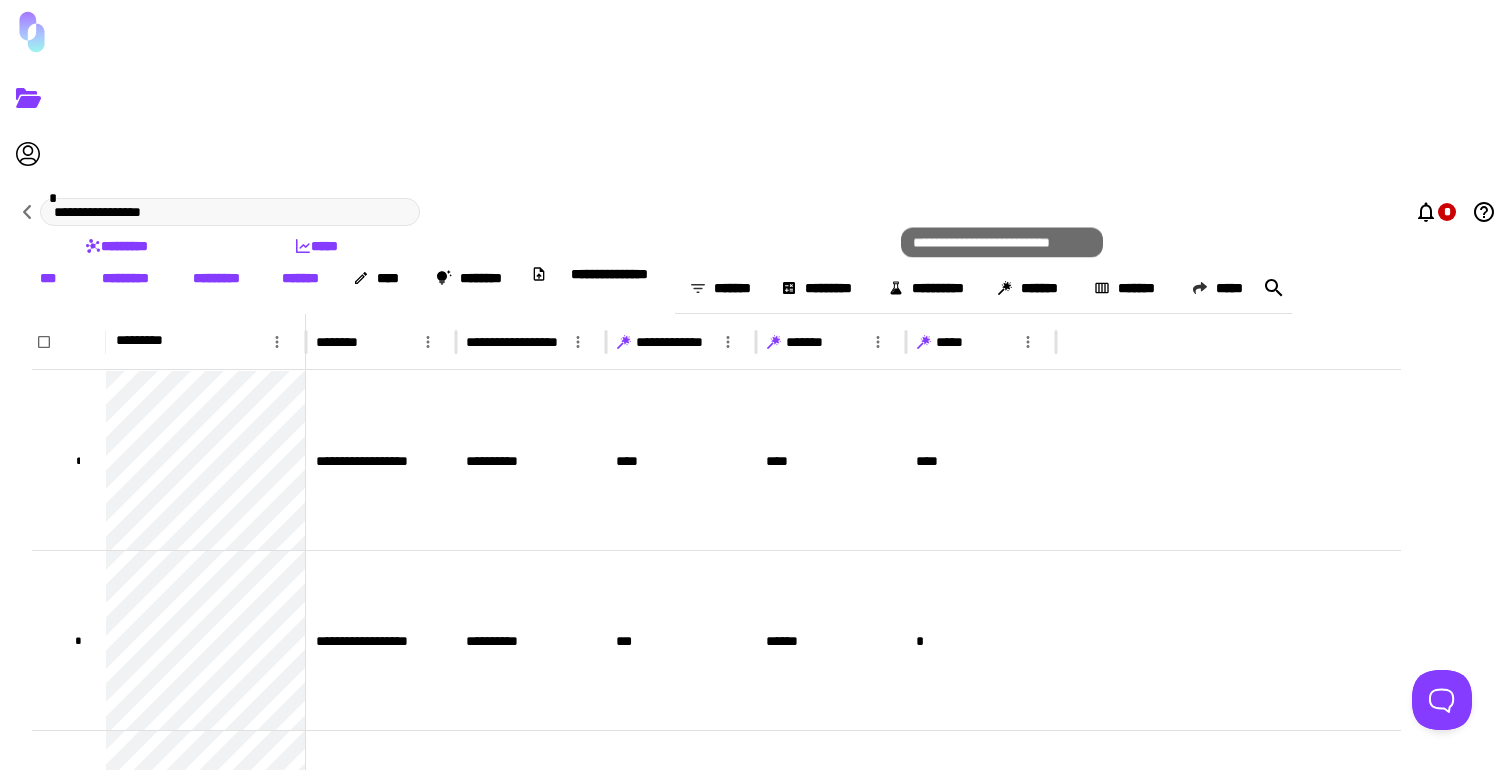 click at bounding box center [924, 342] 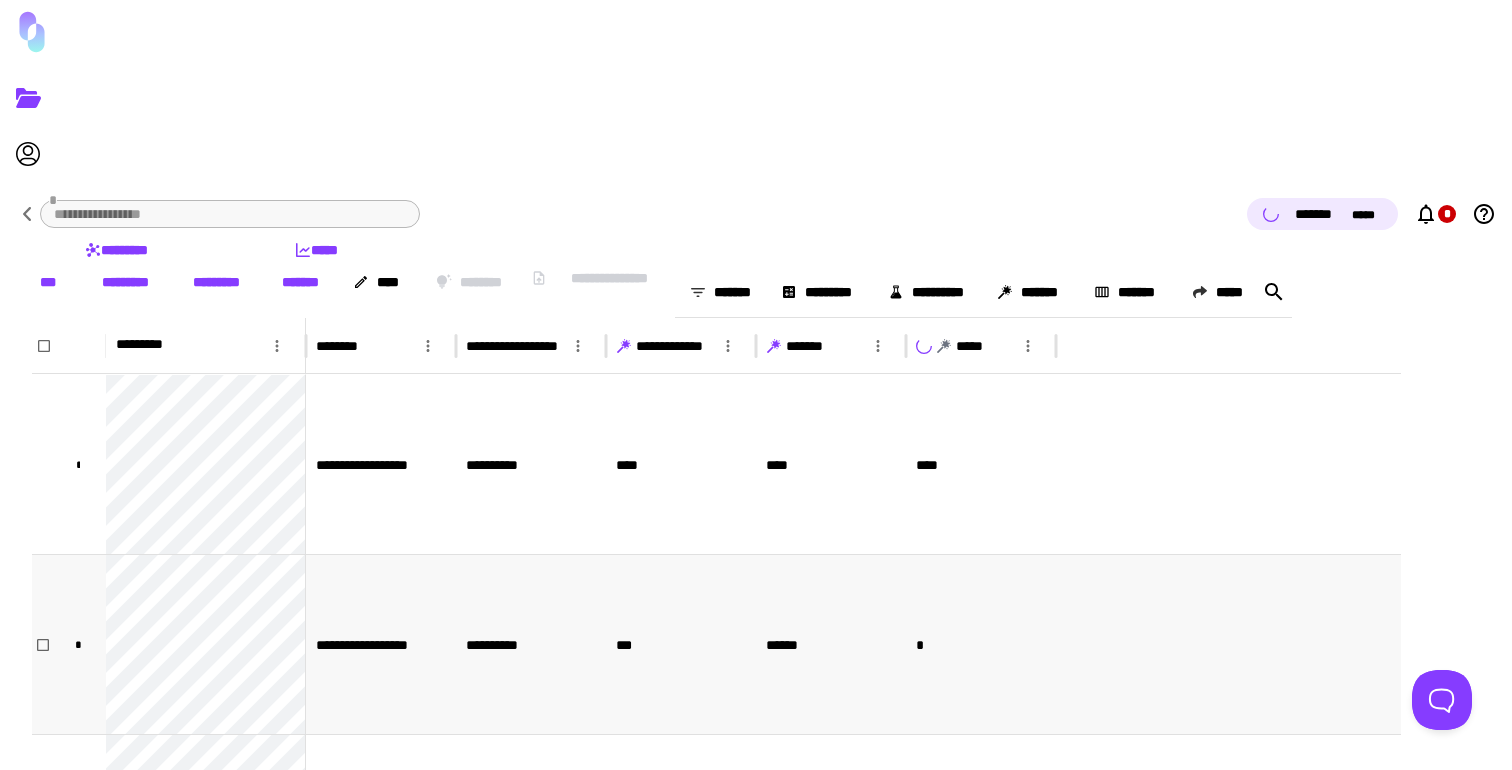 scroll, scrollTop: 888, scrollLeft: 0, axis: vertical 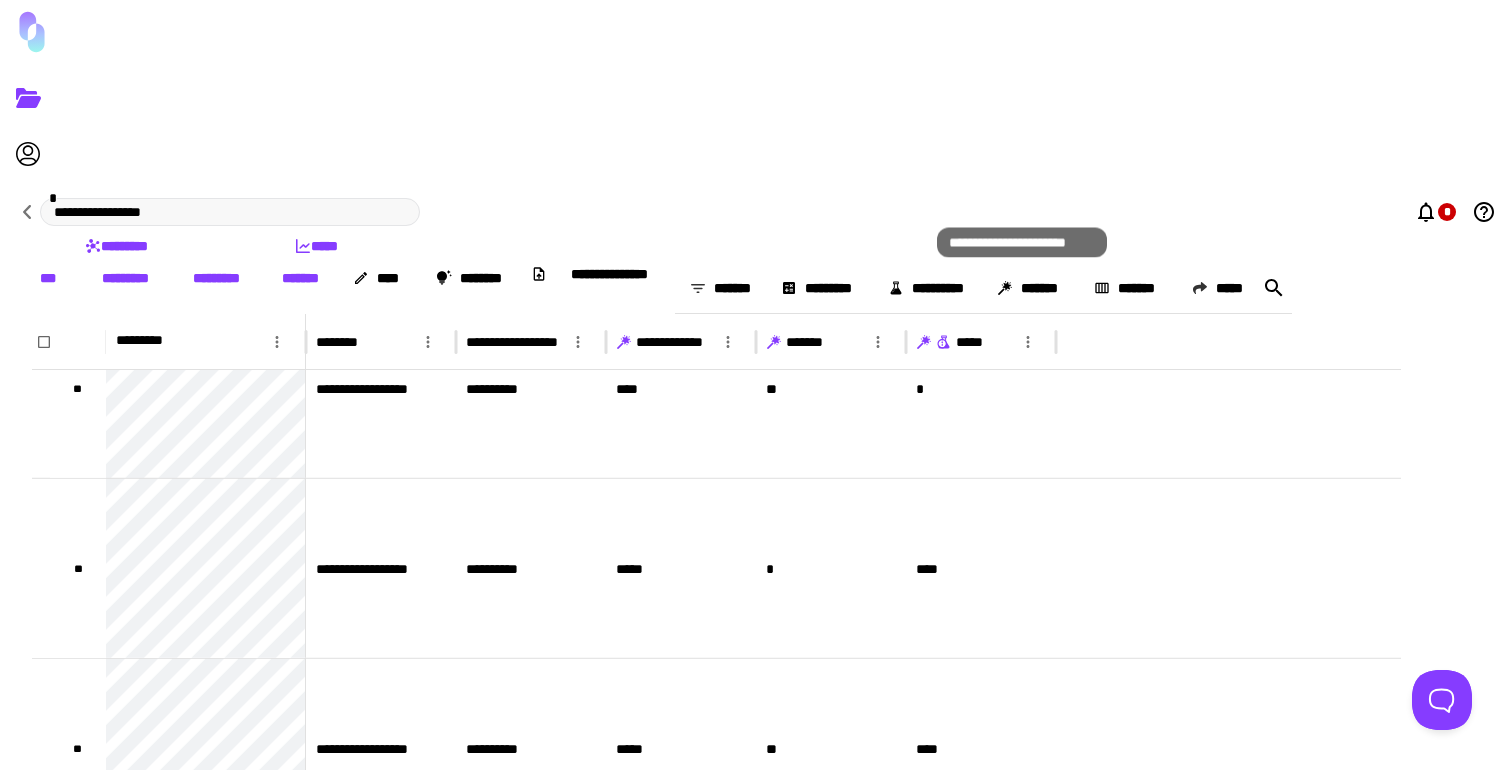 click at bounding box center (943, 344) 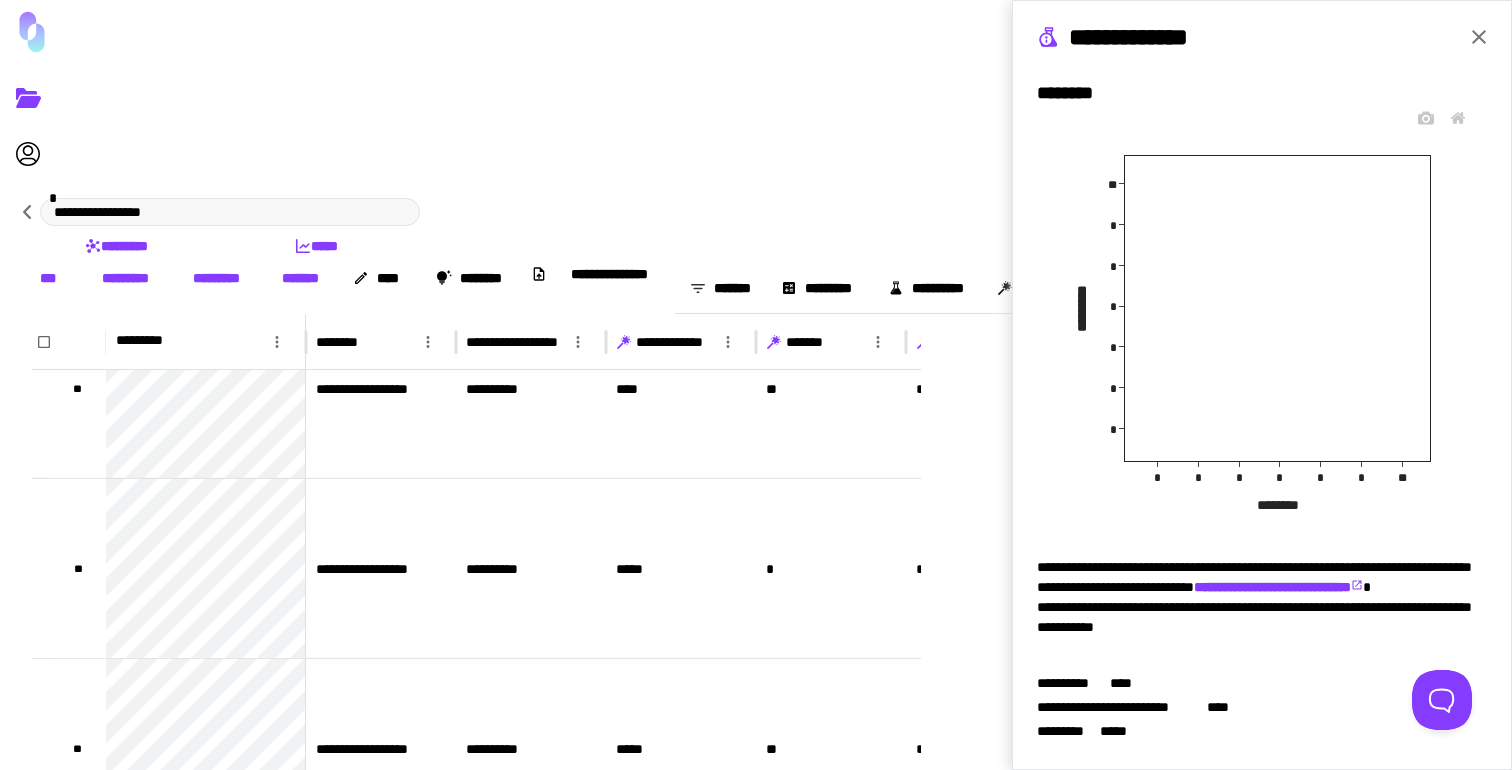scroll, scrollTop: 106, scrollLeft: 0, axis: vertical 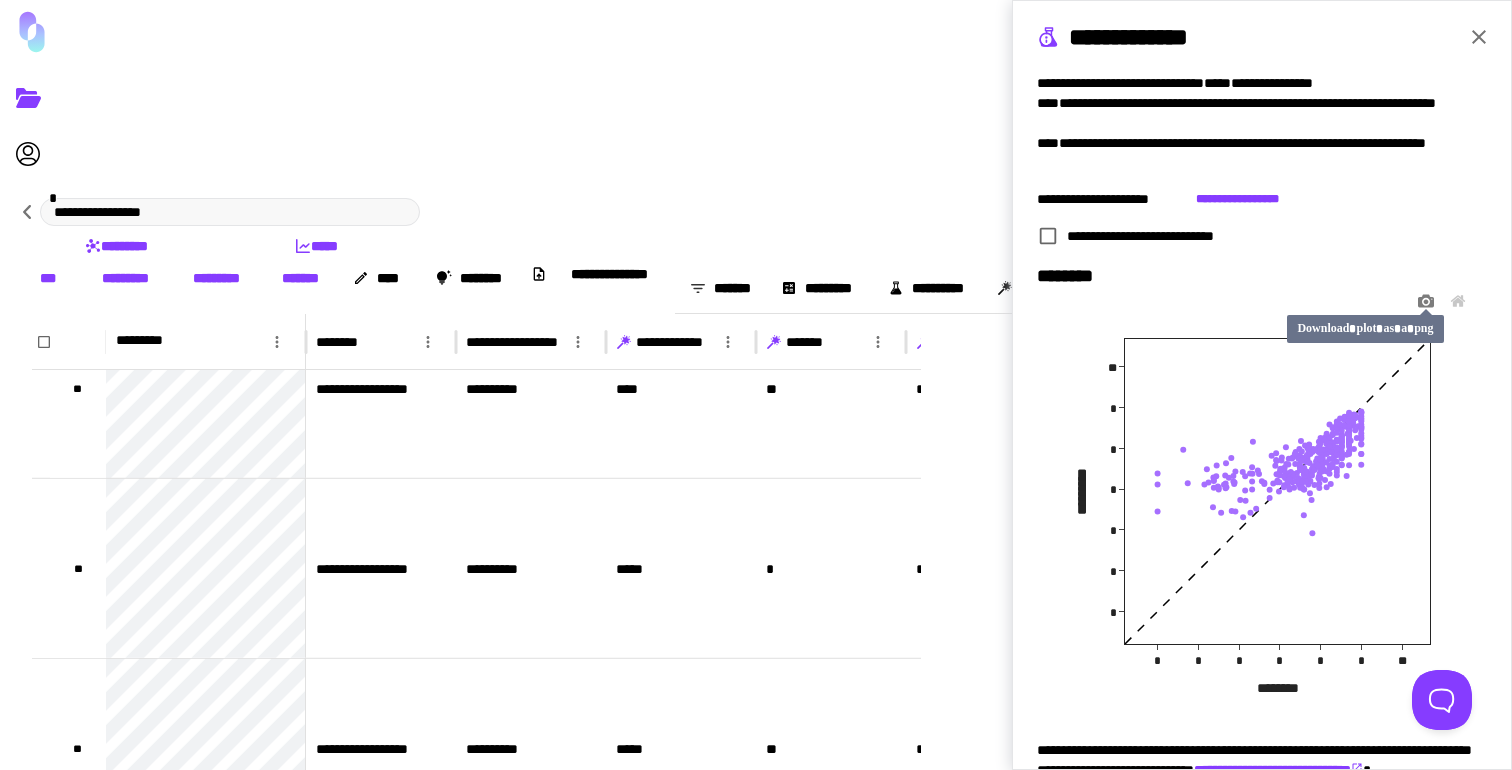 click at bounding box center [1426, 301] 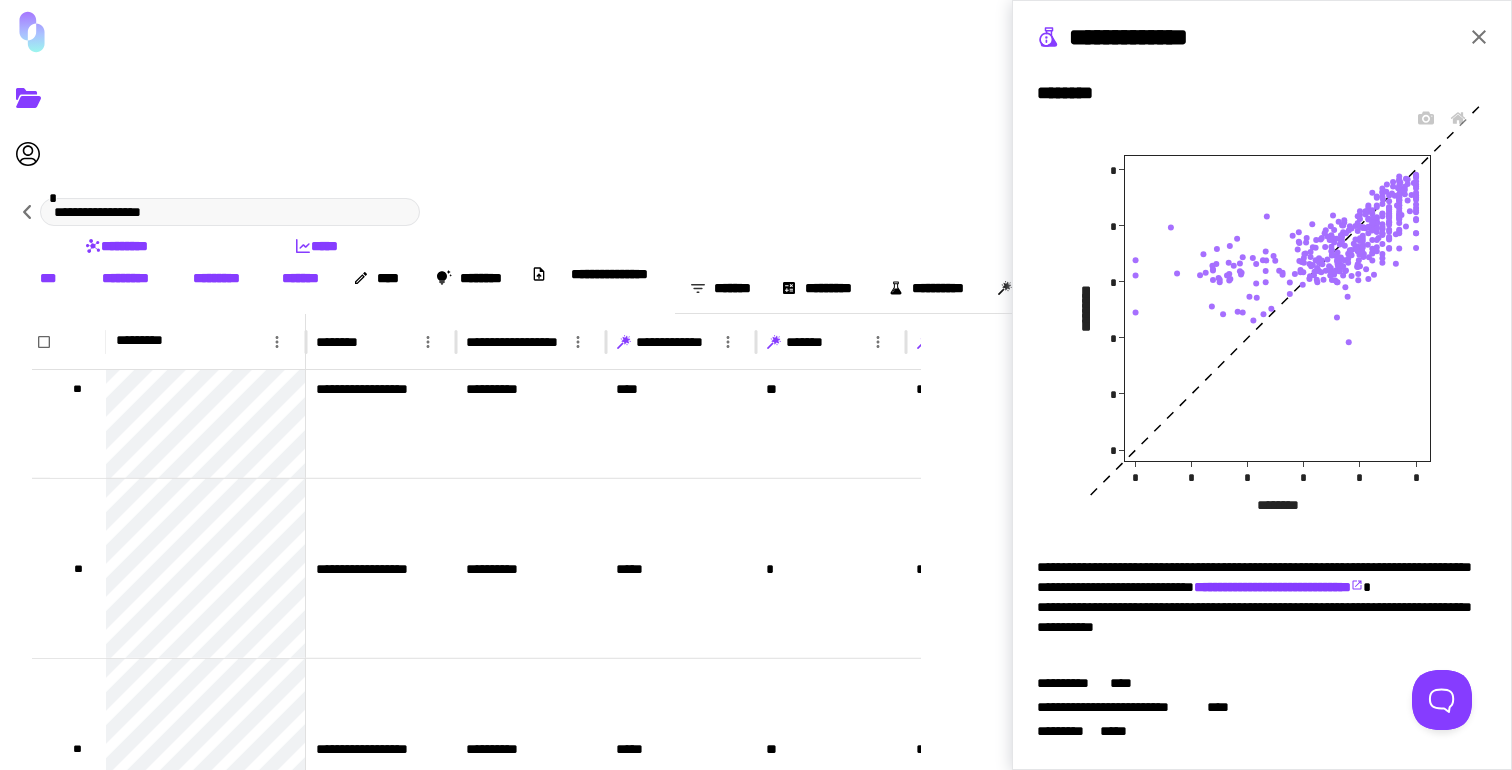 scroll, scrollTop: 0, scrollLeft: 0, axis: both 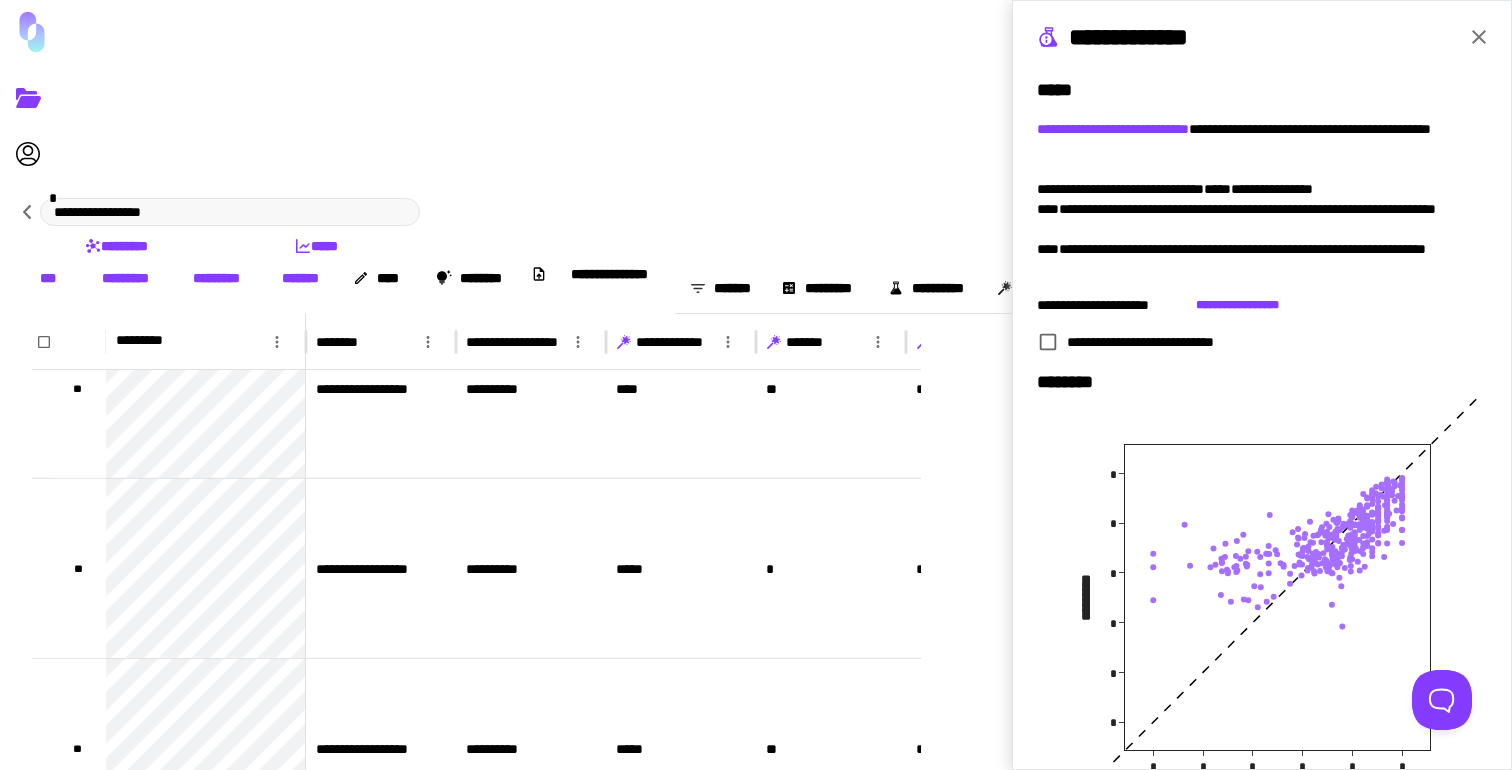 drag, startPoint x: 1383, startPoint y: 554, endPoint x: 1338, endPoint y: 598, distance: 62.936478 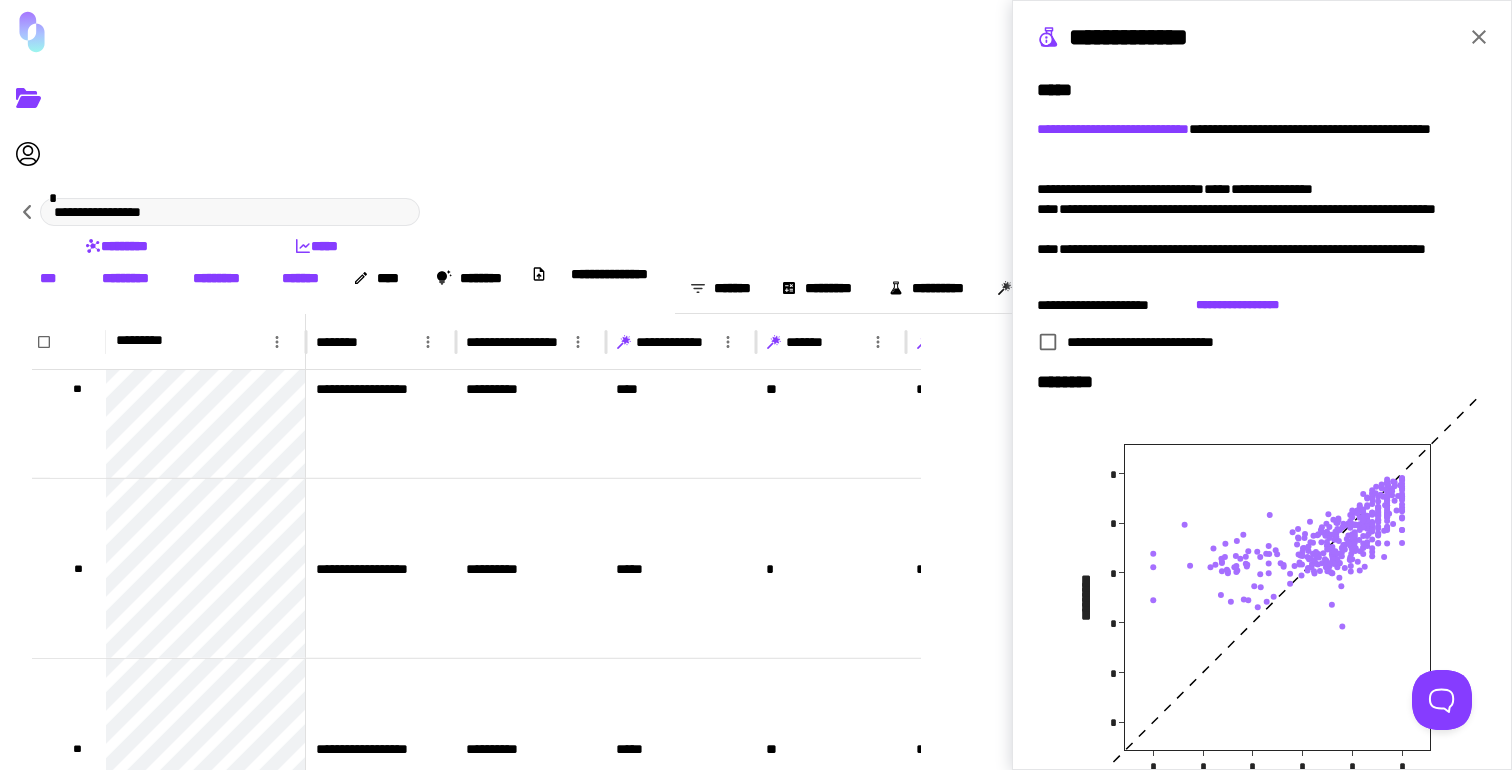 drag, startPoint x: 1269, startPoint y: 518, endPoint x: 1230, endPoint y: 556, distance: 54.451813 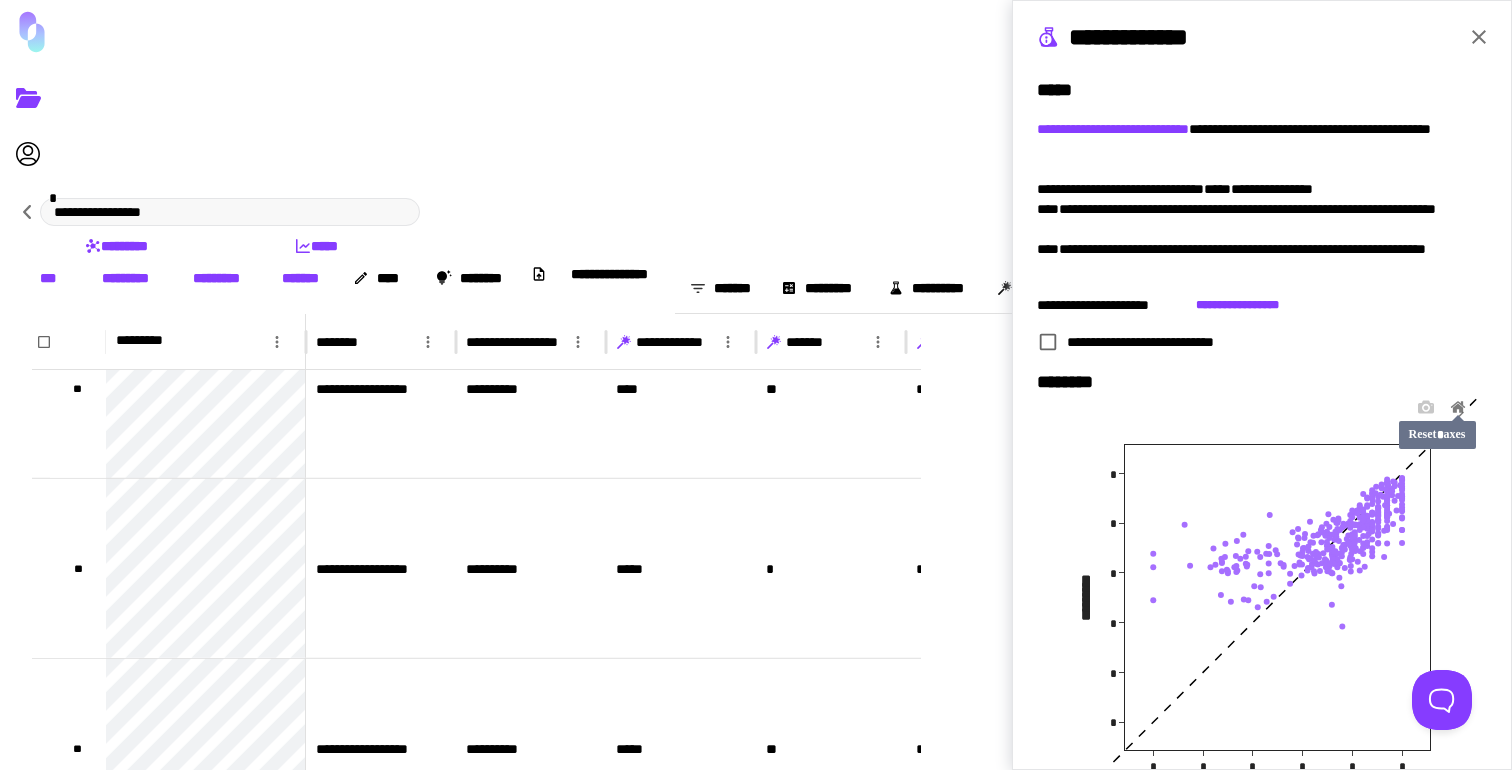 click at bounding box center (1426, 407) 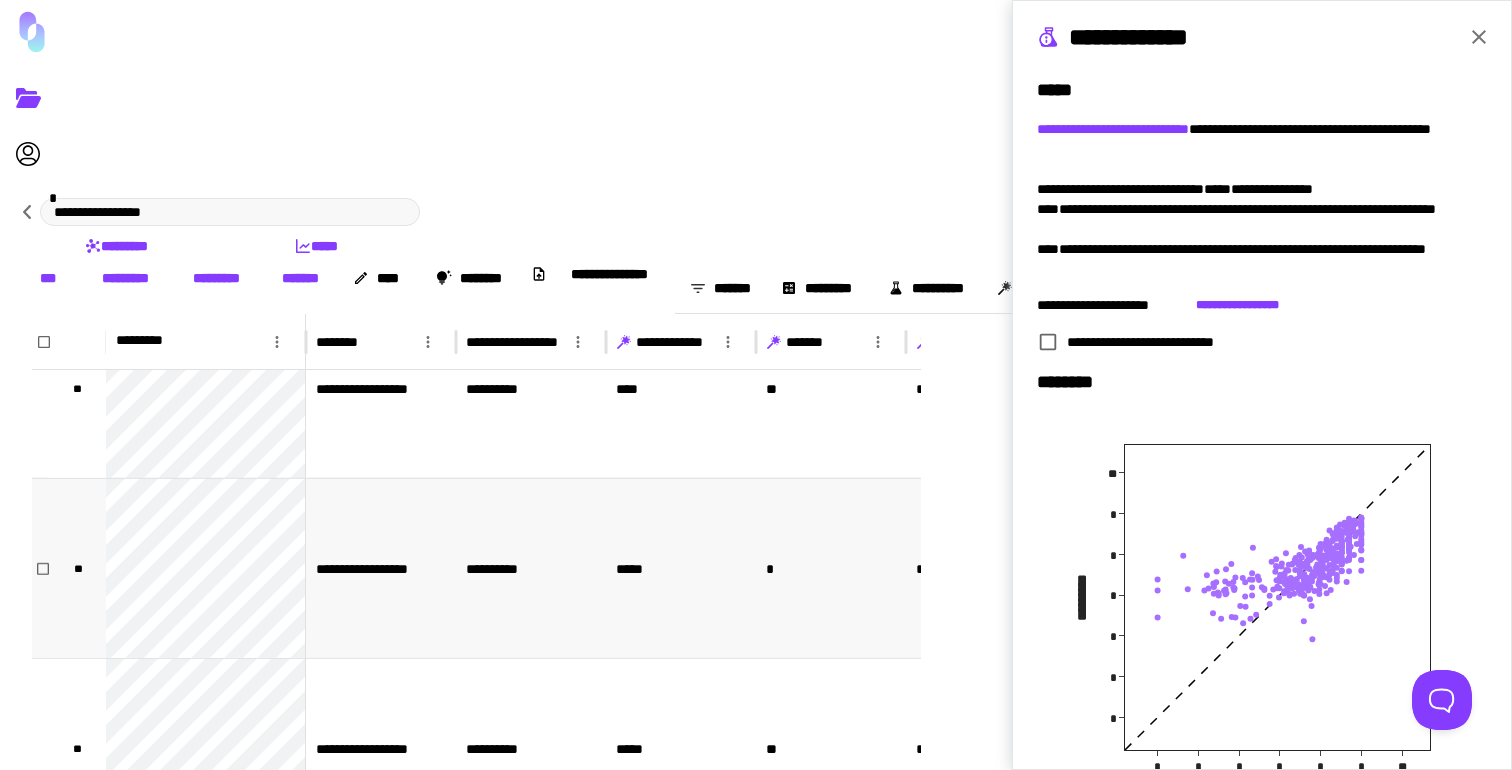 scroll, scrollTop: 4049, scrollLeft: 0, axis: vertical 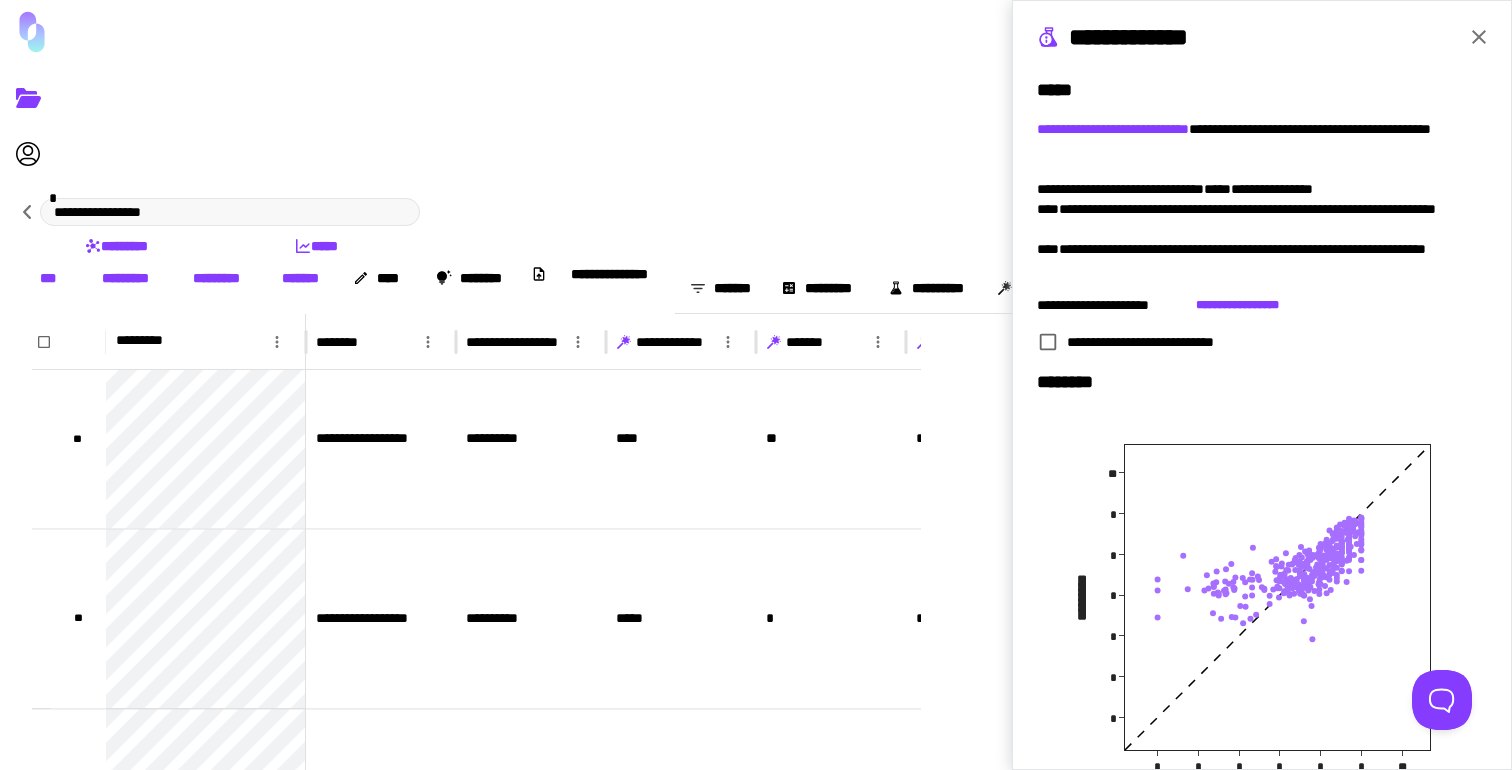 drag, startPoint x: 1152, startPoint y: 550, endPoint x: 1272, endPoint y: 613, distance: 135.53229 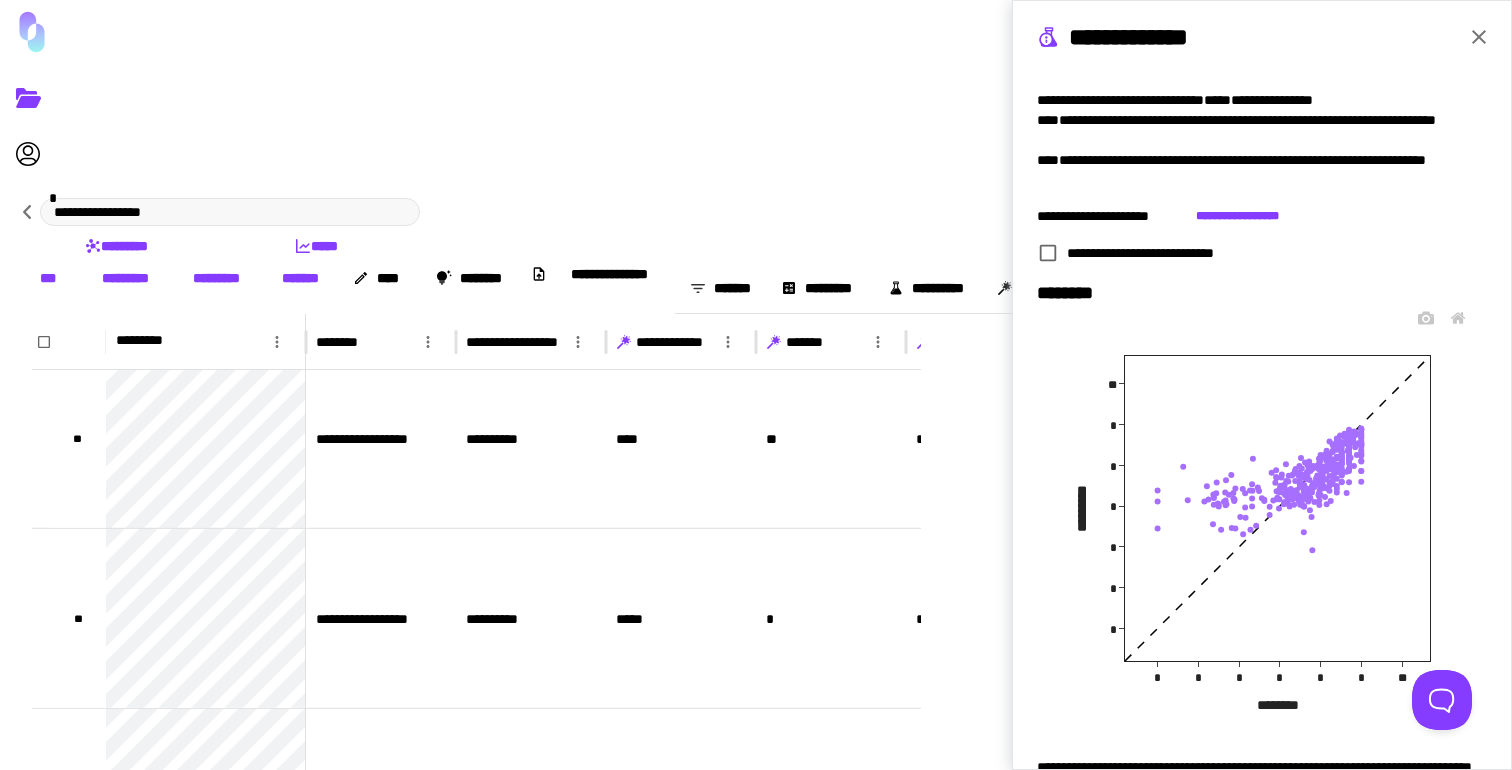 scroll, scrollTop: 0, scrollLeft: 0, axis: both 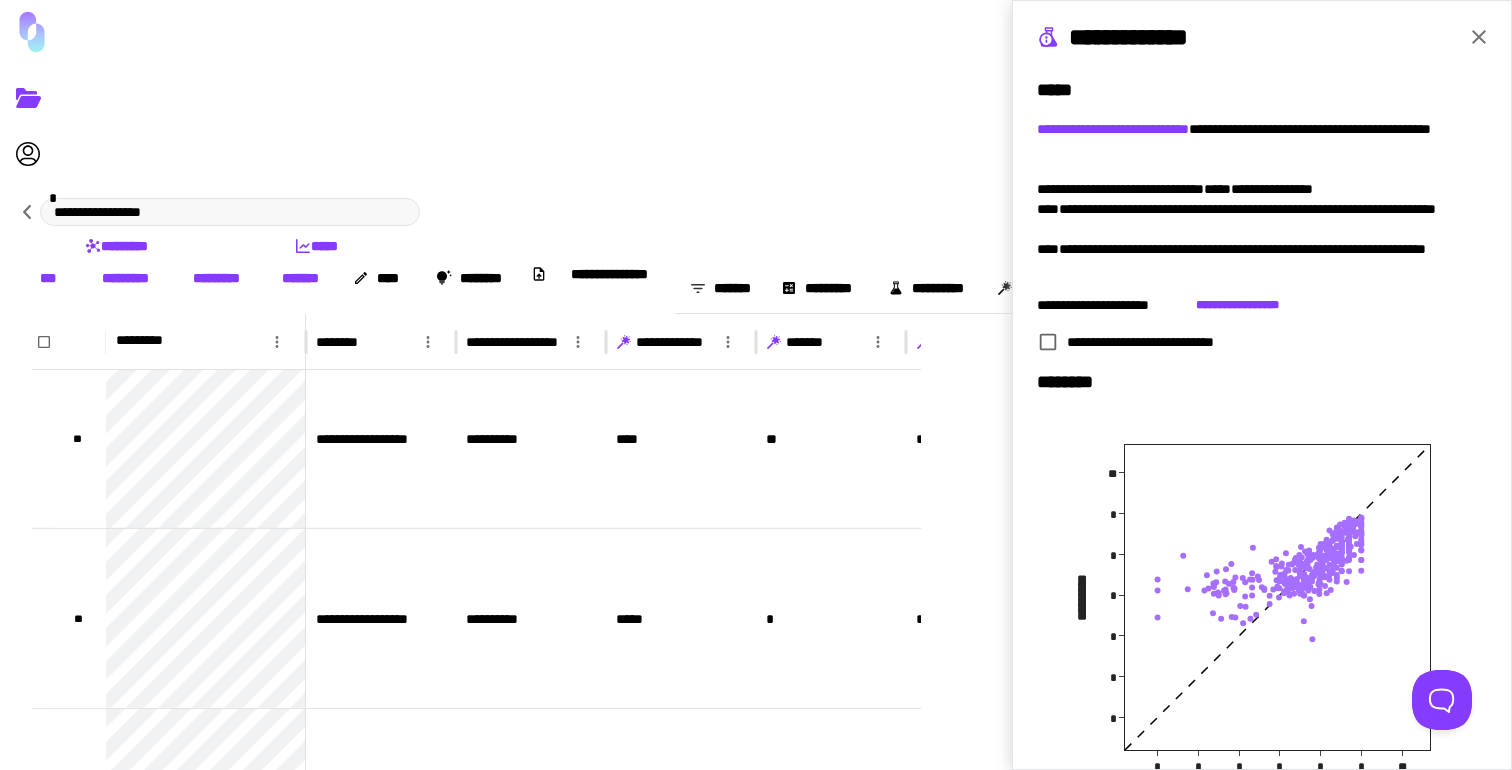 click at bounding box center (1479, 37) 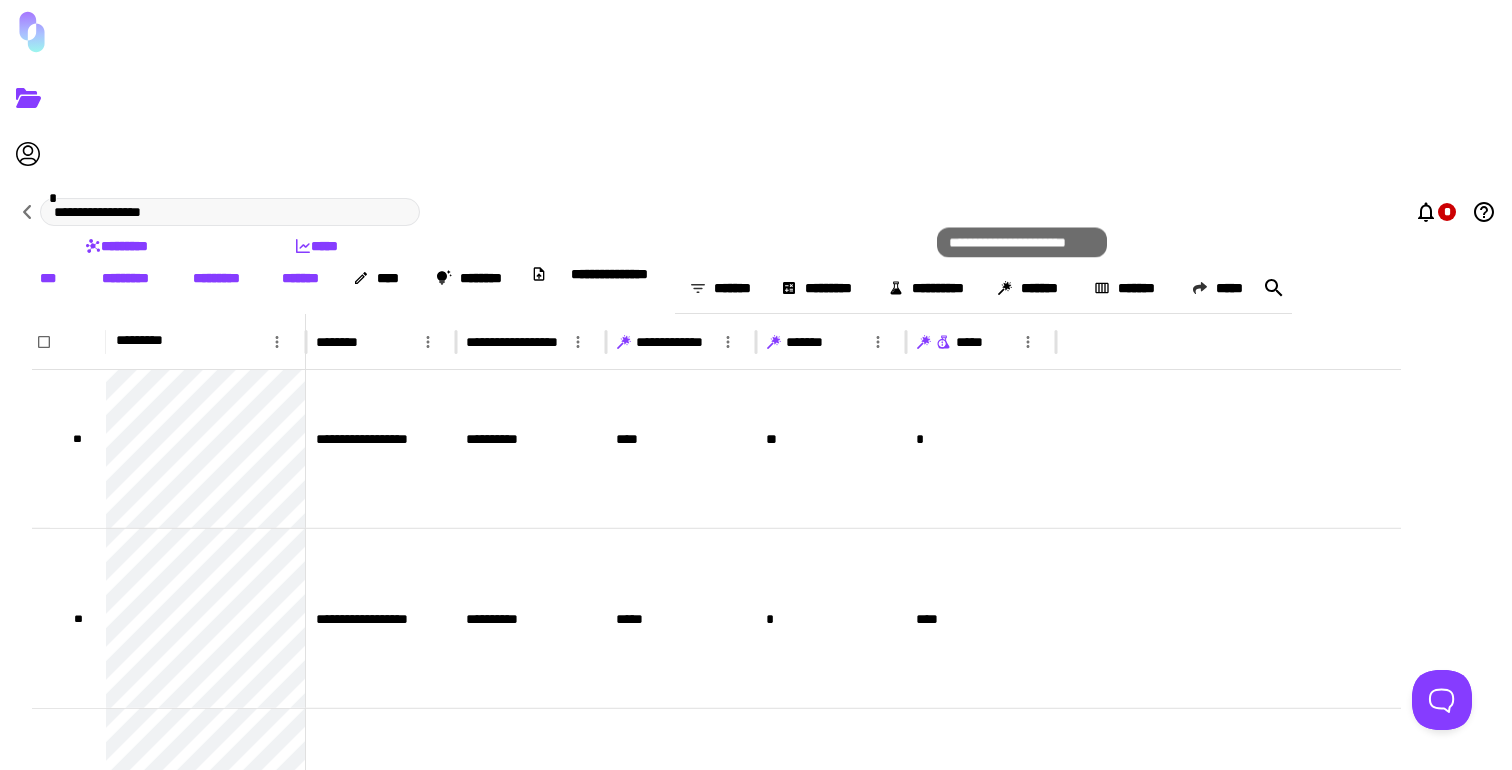 click at bounding box center (942, 343) 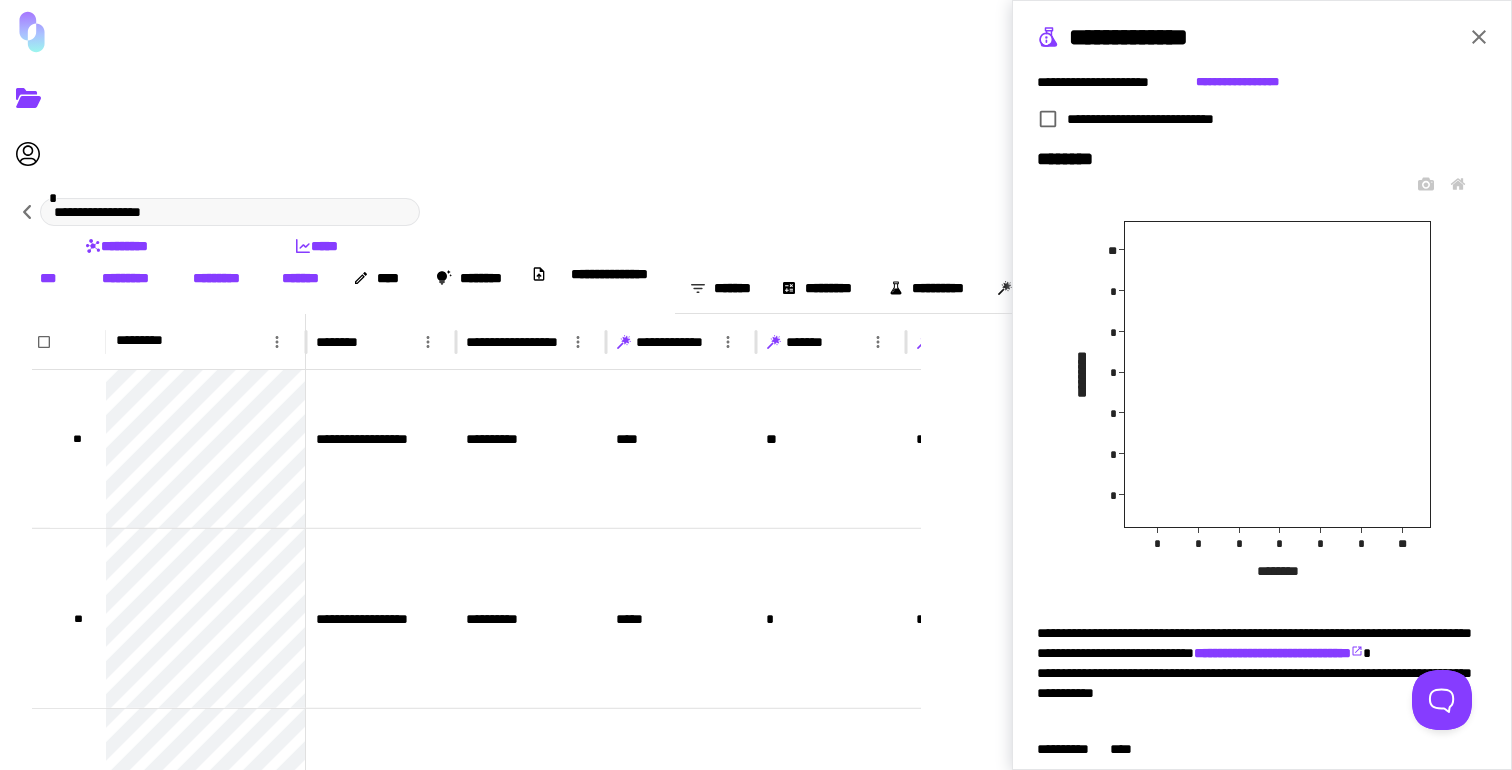 scroll, scrollTop: 289, scrollLeft: 0, axis: vertical 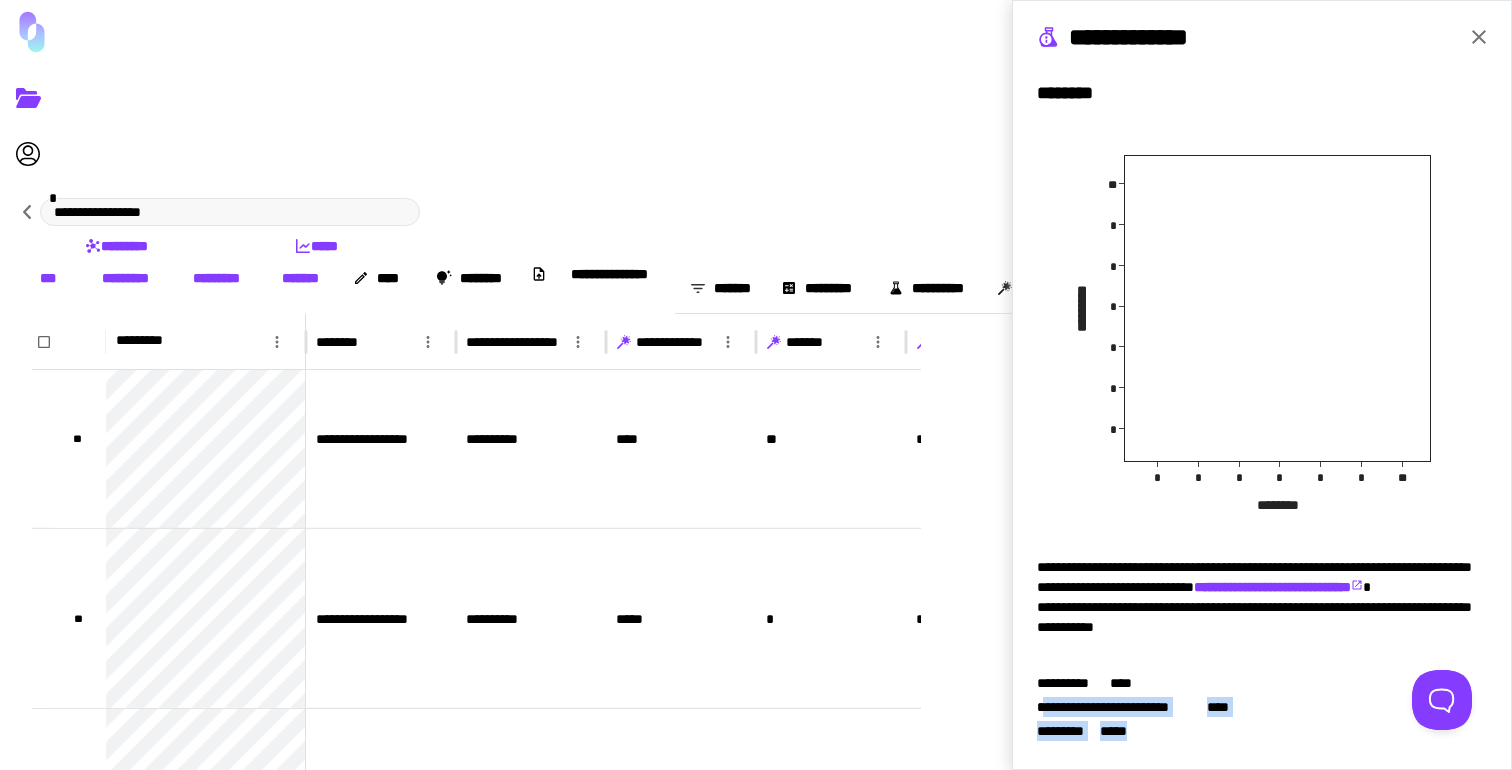 drag, startPoint x: 1154, startPoint y: 725, endPoint x: 1051, endPoint y: 699, distance: 106.23088 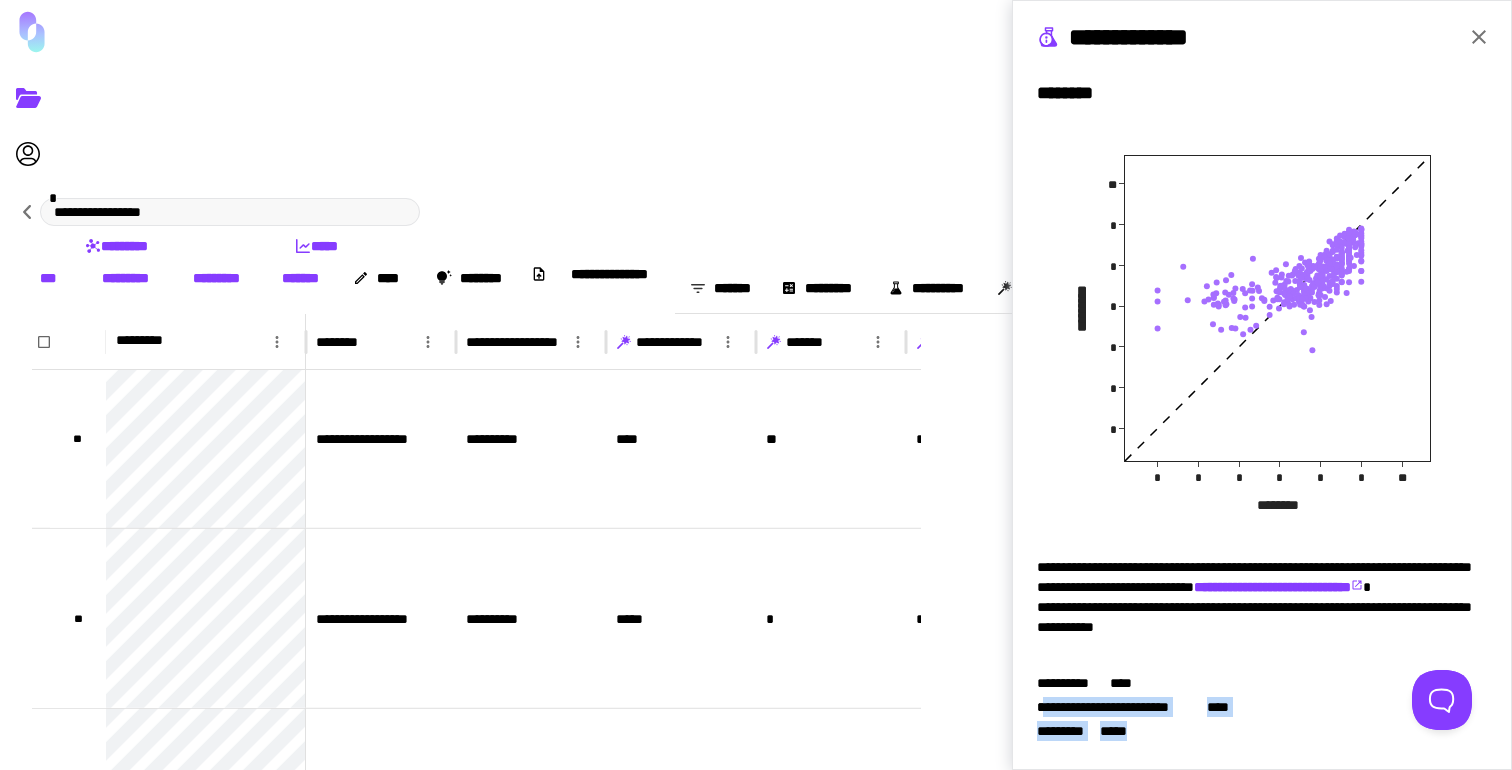 click on "[FIRST] [LAST] [ADDRESS] [CITY], [STATE] [POSTAL_CODE] [COUNTRY] [PHONE] [EMAIL] [BIRTH_DATE] [AGE] [OCCUPATION] [COMPANY] [JOB_TITLE] [SSN] [PASSPORT_NUMBER] [DRIVER_LICENSE] [CREDIT_CARD] [ACCOUNT_NUMBER] [USERNAME] [PASSWORD] [IP_ADDRESS] [MAC_ADDRESS] [GEOLOCATION] [COORDINATES] [POSTAL_CODE] [HOME_ADDRESS] [WORK_ADDRESS] [PERSONAL_WEBSITE] [SOCIAL_MEDIA_PROFILE] [RELATIONSHIP_STATUS] [FAMILY_MEMBERS] [PET_NAME] [HOBBIES] [INTERESTS] [FAVORITE_COLOR] [FAVORITE_FOOD] [FAVORITE_BOOK] [FAVORITE_MOVIE] [FAVORITE_MUSIC] [TRAVEL_DESTINATIONS] [EDUCATION_LEVEL] [UNIVERSITY_NAME] [MAJOR] [GRADUATION_YEAR] [EMPLOYER_NAME] [EMPLOYMENT_START_DATE] [EMPLOYMENT_END_DATE] [SALARY] [BANK_NAME] [ACCOUNT_TYPE] [ROUTING_NUMBER] [SWIFT_CODE] [IBAN] [VEHICLE_MAKE] [VEHICLE_MODEL] [VEHICLE_YEAR] [LICENSE_PLATE] [MEDICAL_CONDITION] [ALLERGIES] [MEDICATIONS] [INSURANCE_PROVIDER] [POLICY_NUMBER] [EMERGENCY_CONTACT_NAME] [EMERGENCY_CONTACT_PHONE] [EMERGENCY_CONTACT_RELATIONSHIP]" at bounding box center (1262, 266) 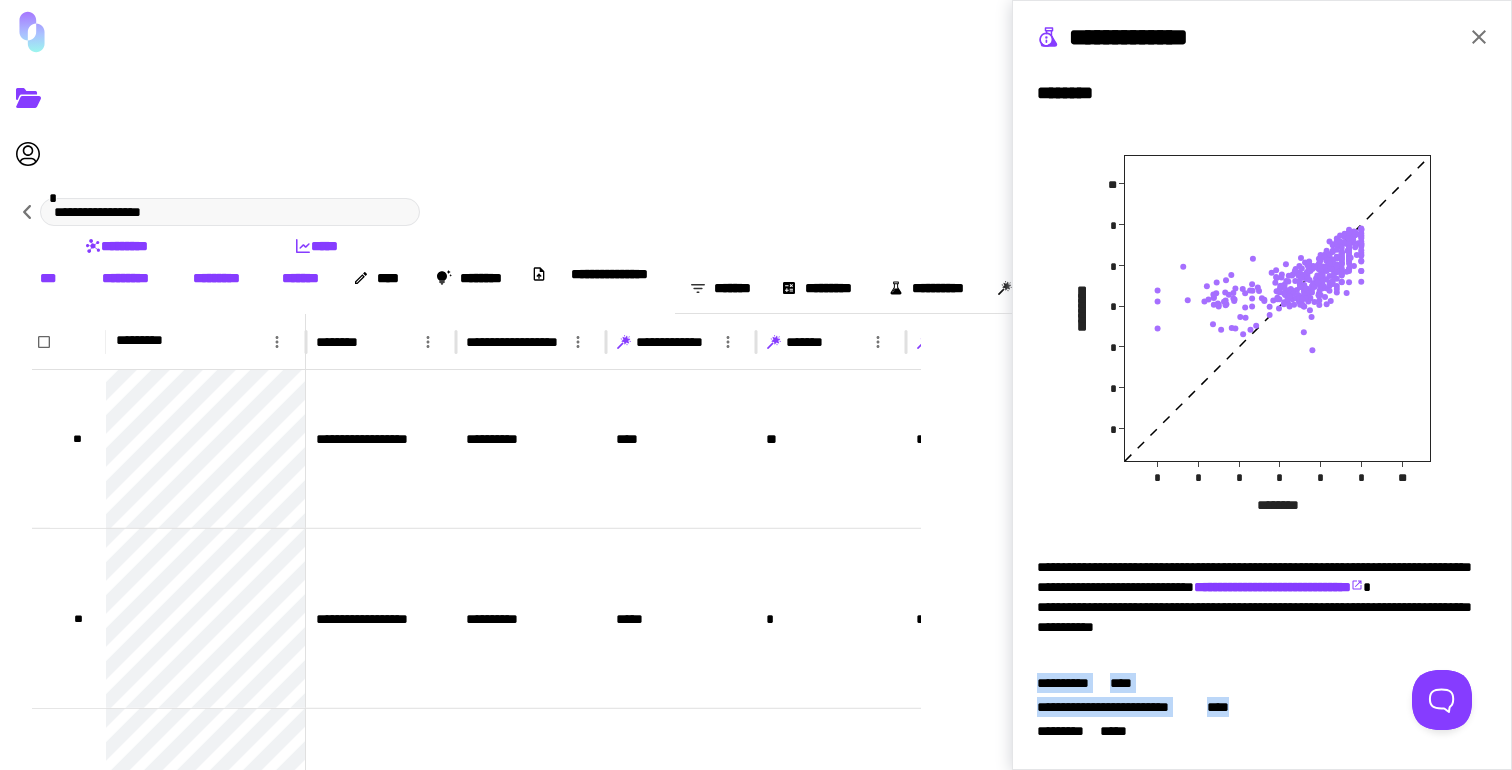 drag, startPoint x: 1239, startPoint y: 704, endPoint x: 1034, endPoint y: 688, distance: 205.62344 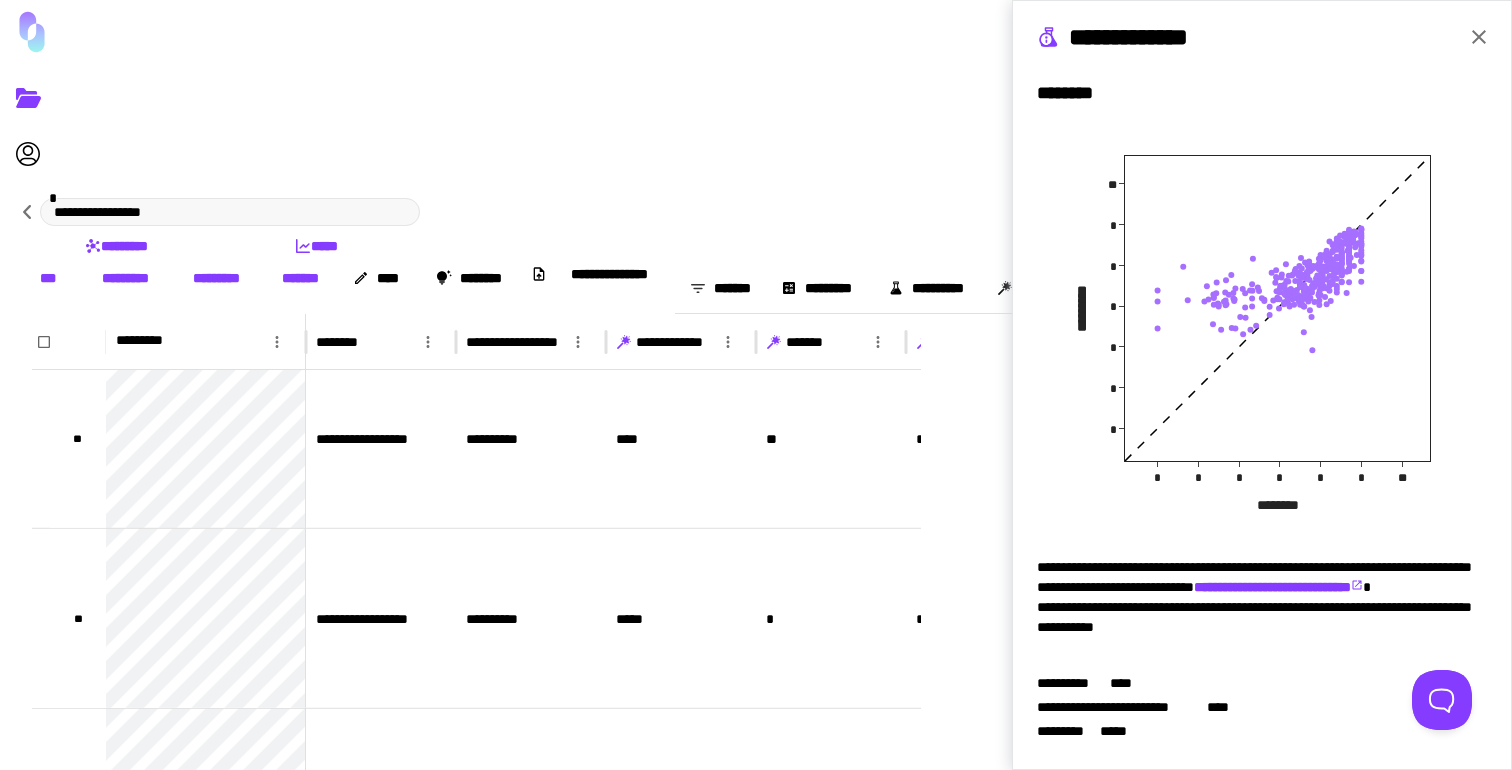 click on "[ADDRESS] [CITY], [STATE] [POSTAL_CODE] [COUNTRY] [PHONE] [EMAIL] [BIRTH_DATE] [AGE] [OCCUPATION] [COMPANY] [JOB_TITLE] [SSN] [PASSPORT_NUMBER] [DRIVER_LICENSE] [CREDIT_CARD] [ACCOUNT_NUMBER] [USERNAME] [PASSWORD] [IP_ADDRESS] [MAC_ADDRESS] [GEOLOCATION] [COORDINATES] [POSTAL_CODE] [HOME_ADDRESS] [WORK_ADDRESS] [PERSONAL_WEBSITE] [SOCIAL_MEDIA_PROFILE] [RELATIONSHIP_STATUS] [FAMILY_MEMBERS] [PET_NAME] [HOBBIES] [INTERESTS] [FAVORITE_COLOR] [FAVORITE_FOOD] [FAVORITE_BOOK] [FAVORITE_MOVIE] [FAVORITE_MUSIC] [TRAVEL_DESTINATIONS] [EDUCATION_LEVEL] [UNIVERSITY_NAME] [MAJOR] [GRADUATION_YEAR] [EMPLOYER_NAME] [EMPLOYMENT_START_DATE] [EMPLOYMENT_END_DATE] [SALARY] [BANK_NAME] [ACCOUNT_TYPE] [ROUTING_NUMBER] [SWIFT_CODE] [IBAN] [VEHICLE_MAKE] [VEHICLE_MODEL] [VEHICLE_YEAR] [LICENSE_PLATE] [MEDICAL_CONDITION] [ALLERGIES] [MEDICATIONS] [INSURANCE_PROVIDER] [POLICY_NUMBER] [EMERGENCY_CONTACT_NAME] [EMERGENCY_CONTACT_PHONE] [EMERGENCY_CONTACT_RELATIONSHIP]" at bounding box center [1254, 607] 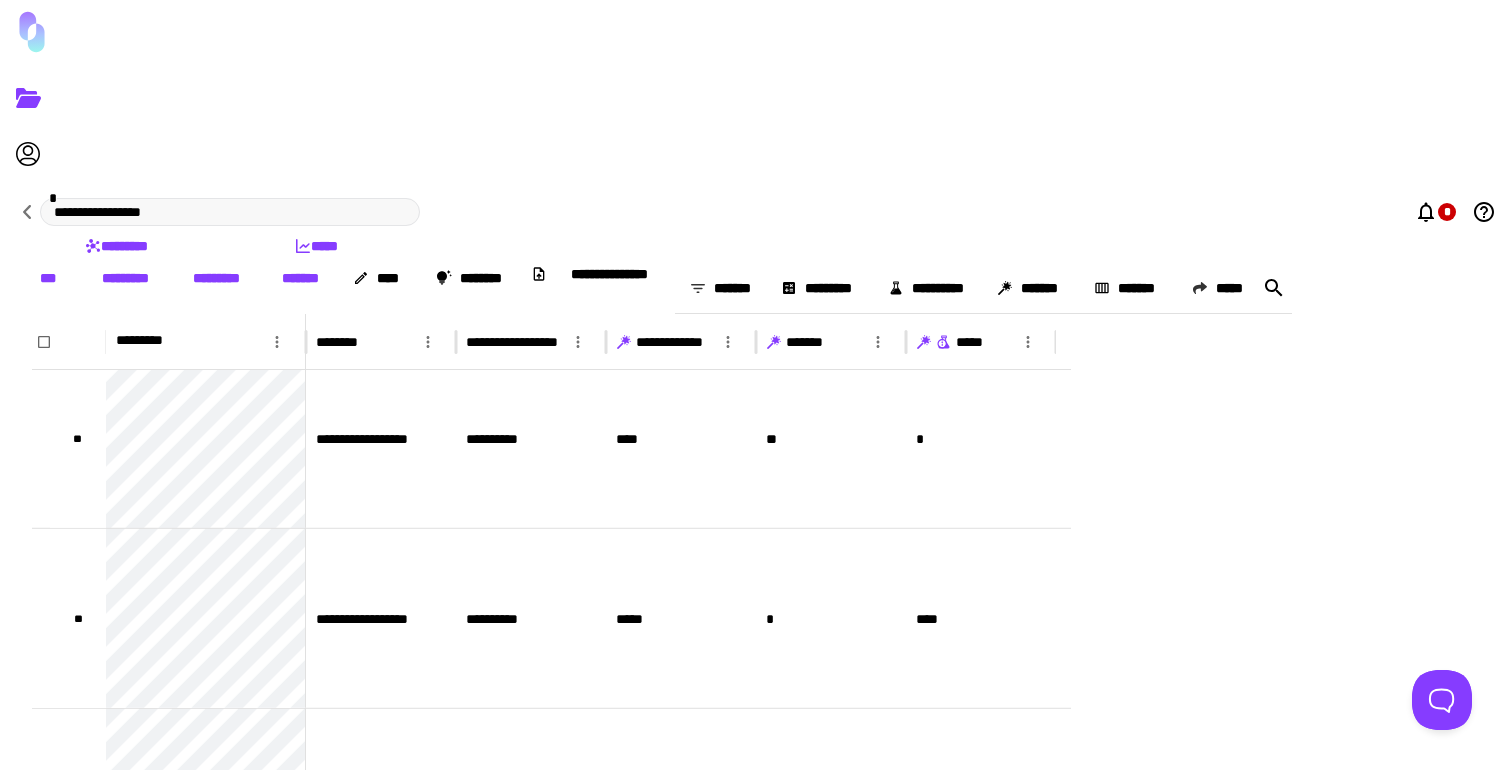 scroll, scrollTop: 0, scrollLeft: 0, axis: both 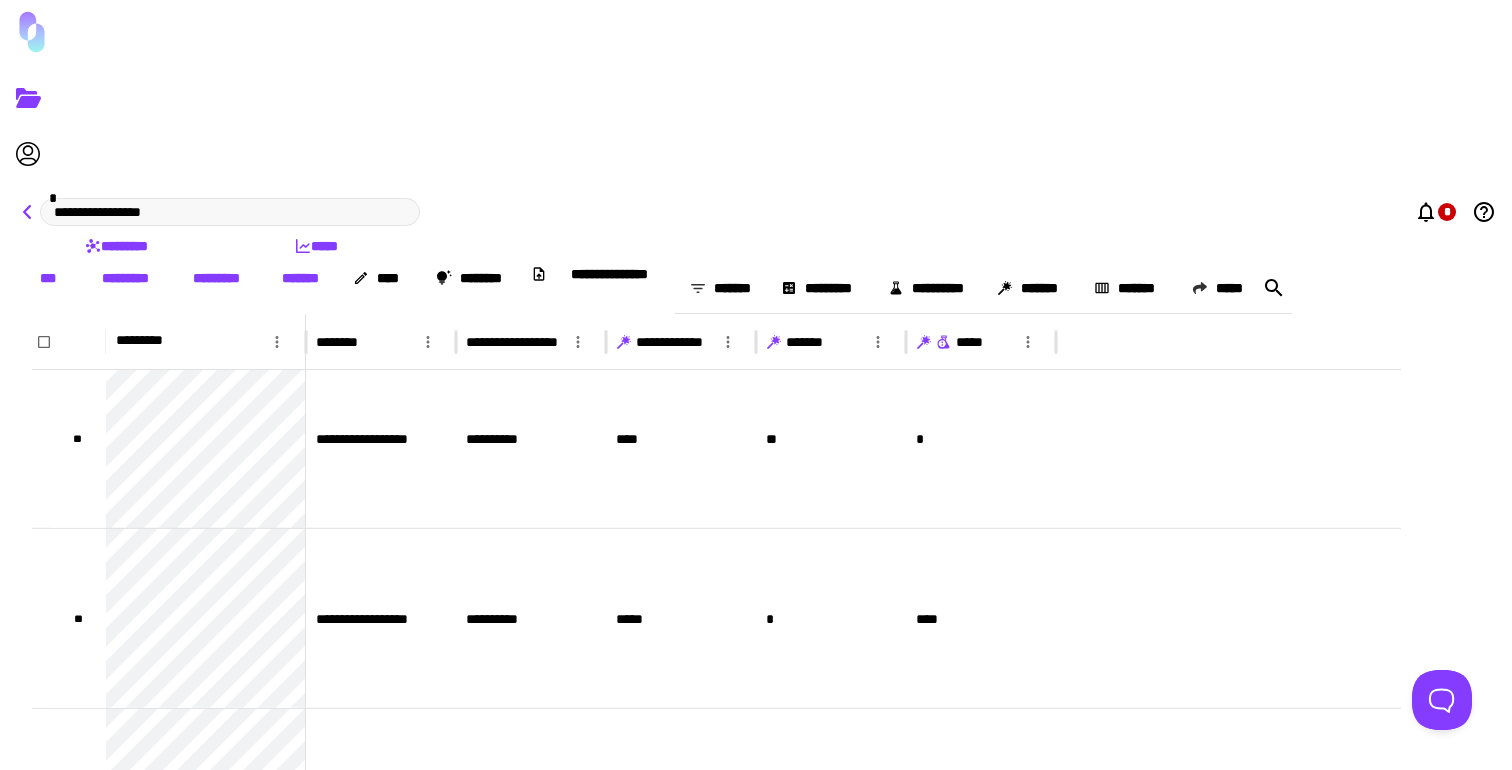 click at bounding box center (28, 212) 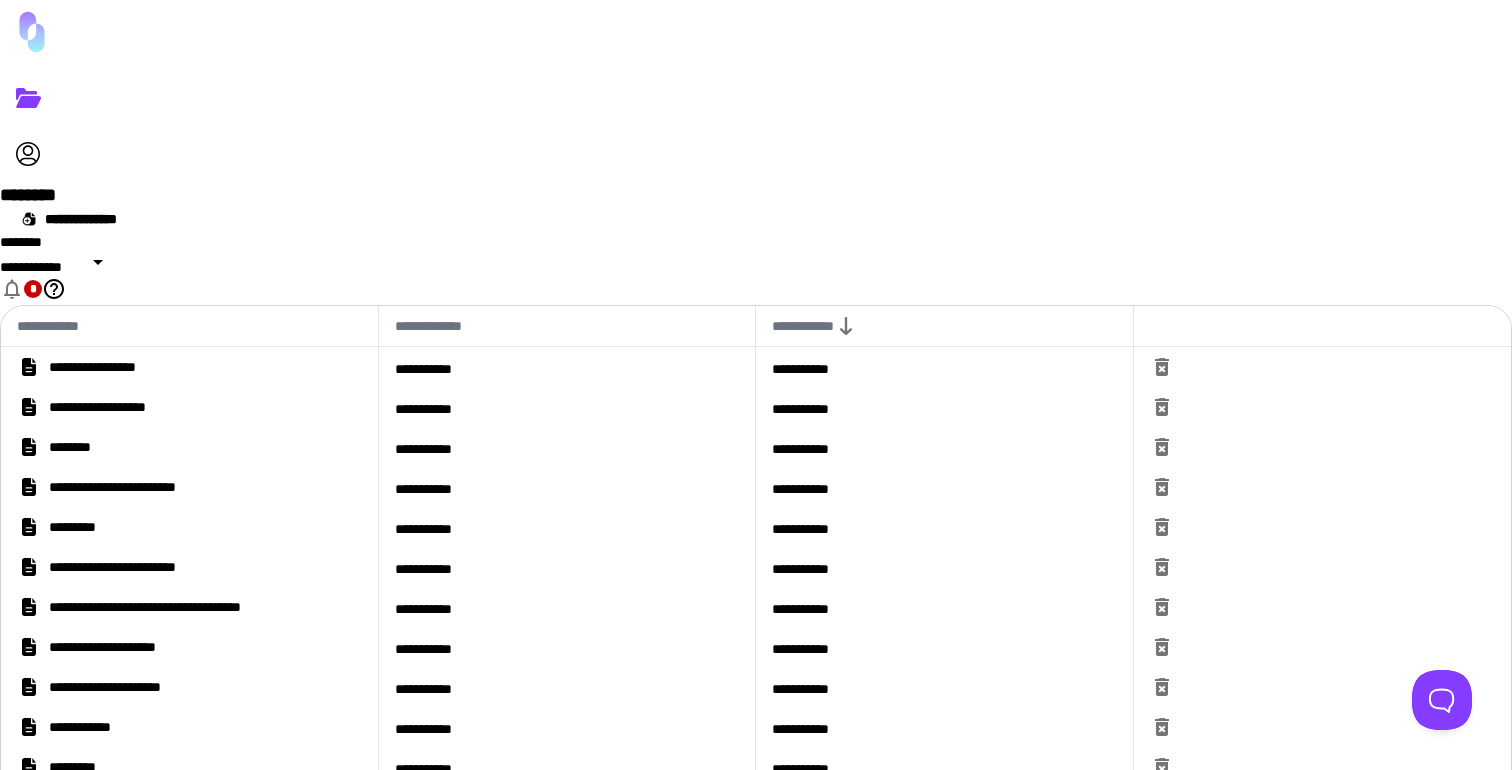 click on "********" at bounding box center [455, 194] 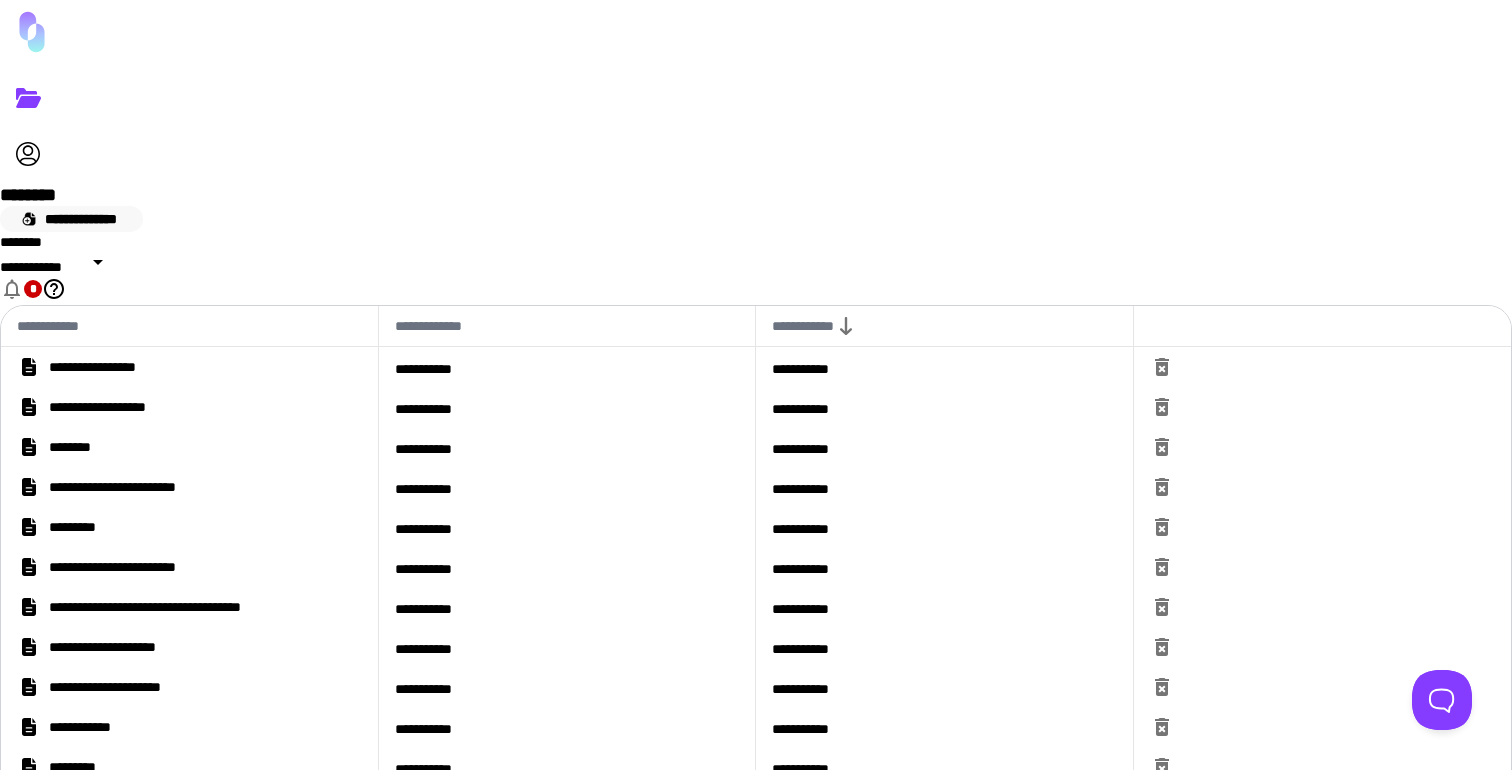 click on "**********" at bounding box center (71, 219) 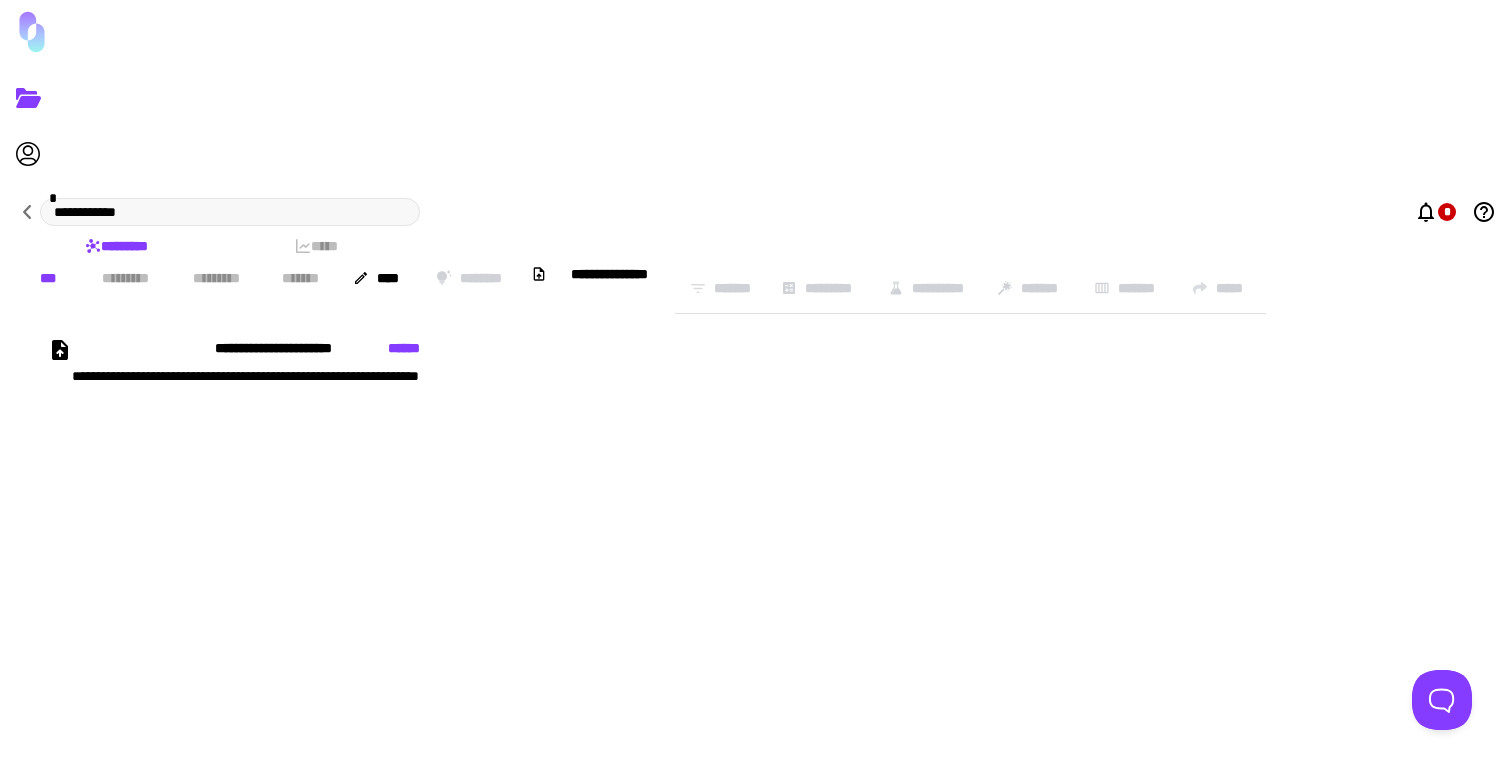 click at bounding box center [60, 350] 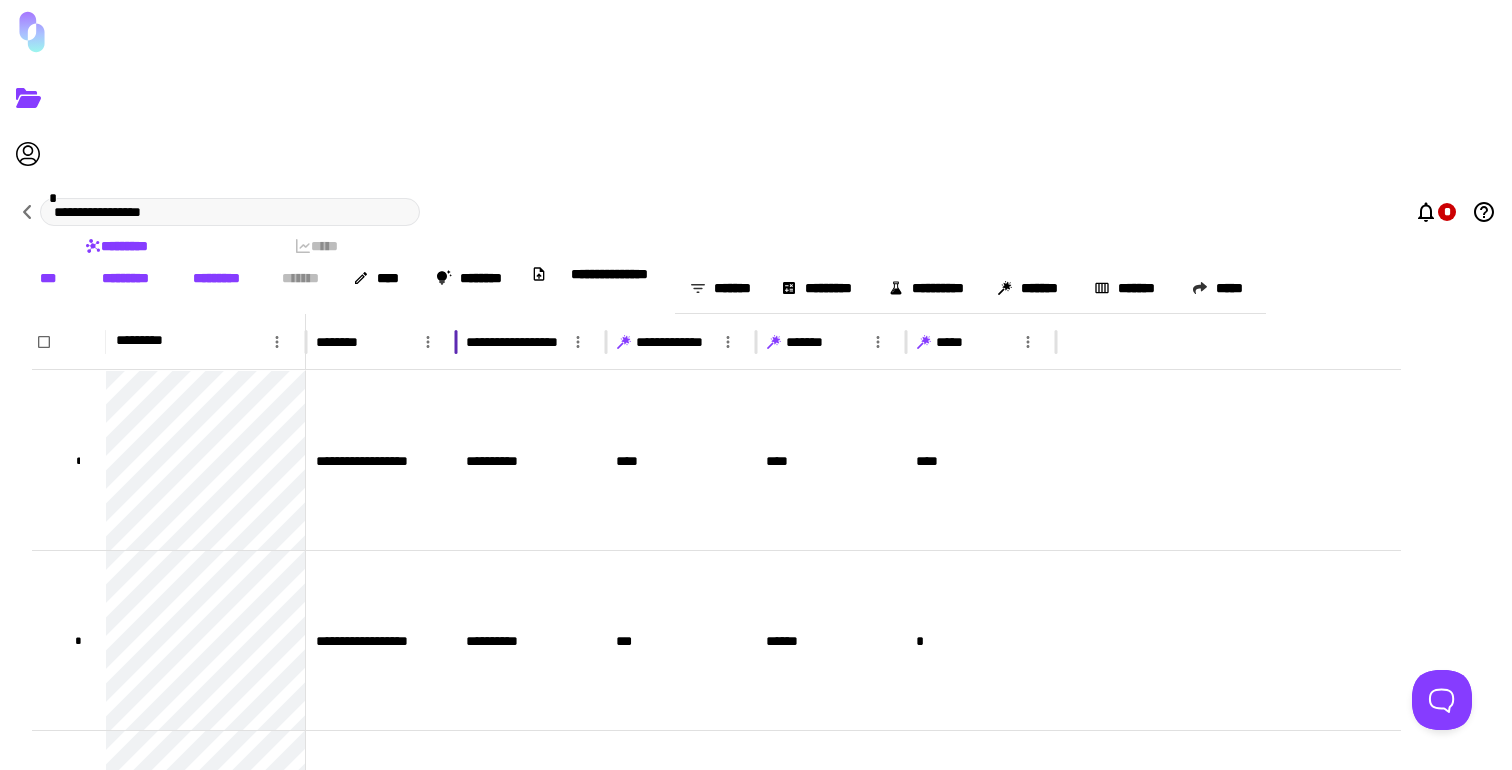 click on "********" at bounding box center (357, 342) 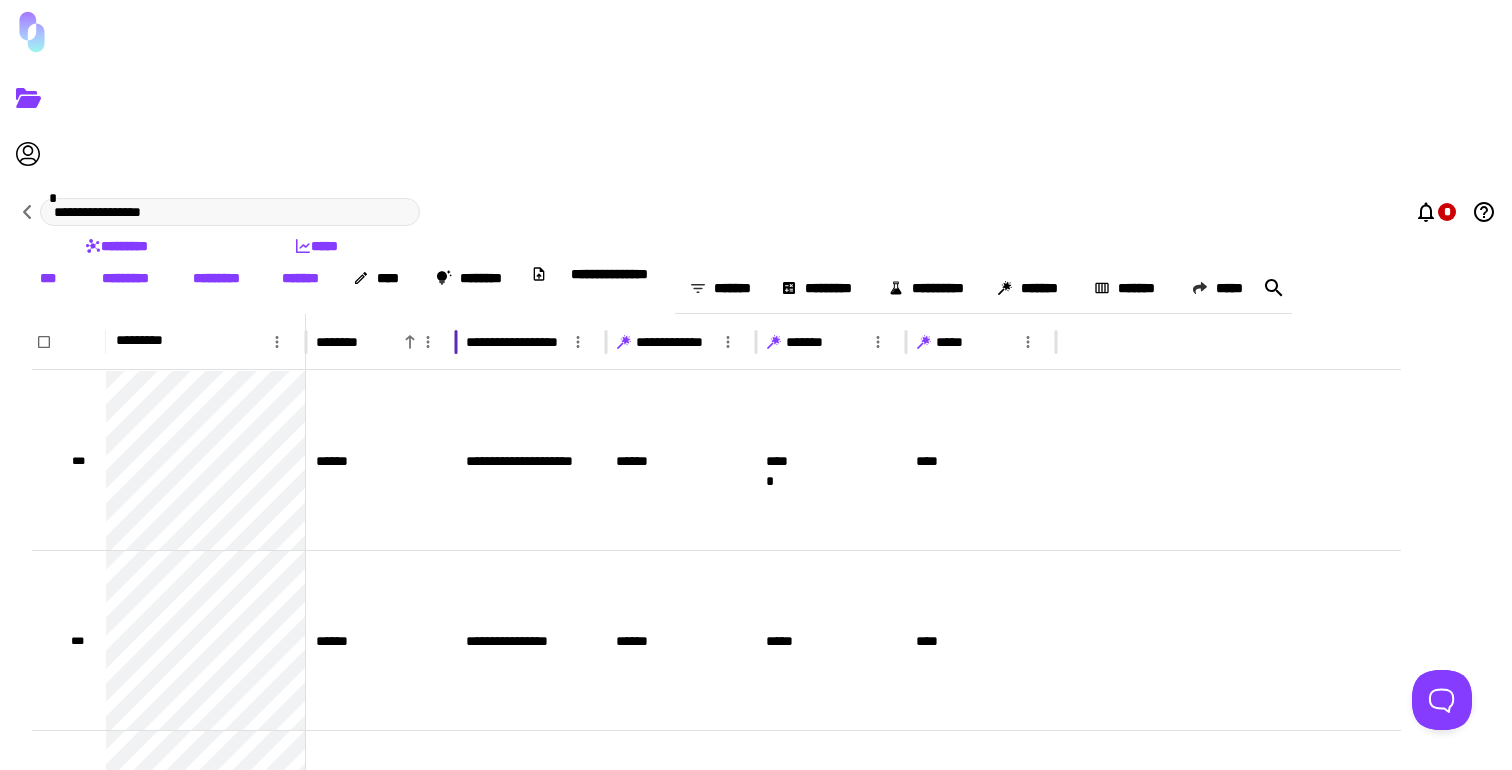 click on "********" at bounding box center (357, 342) 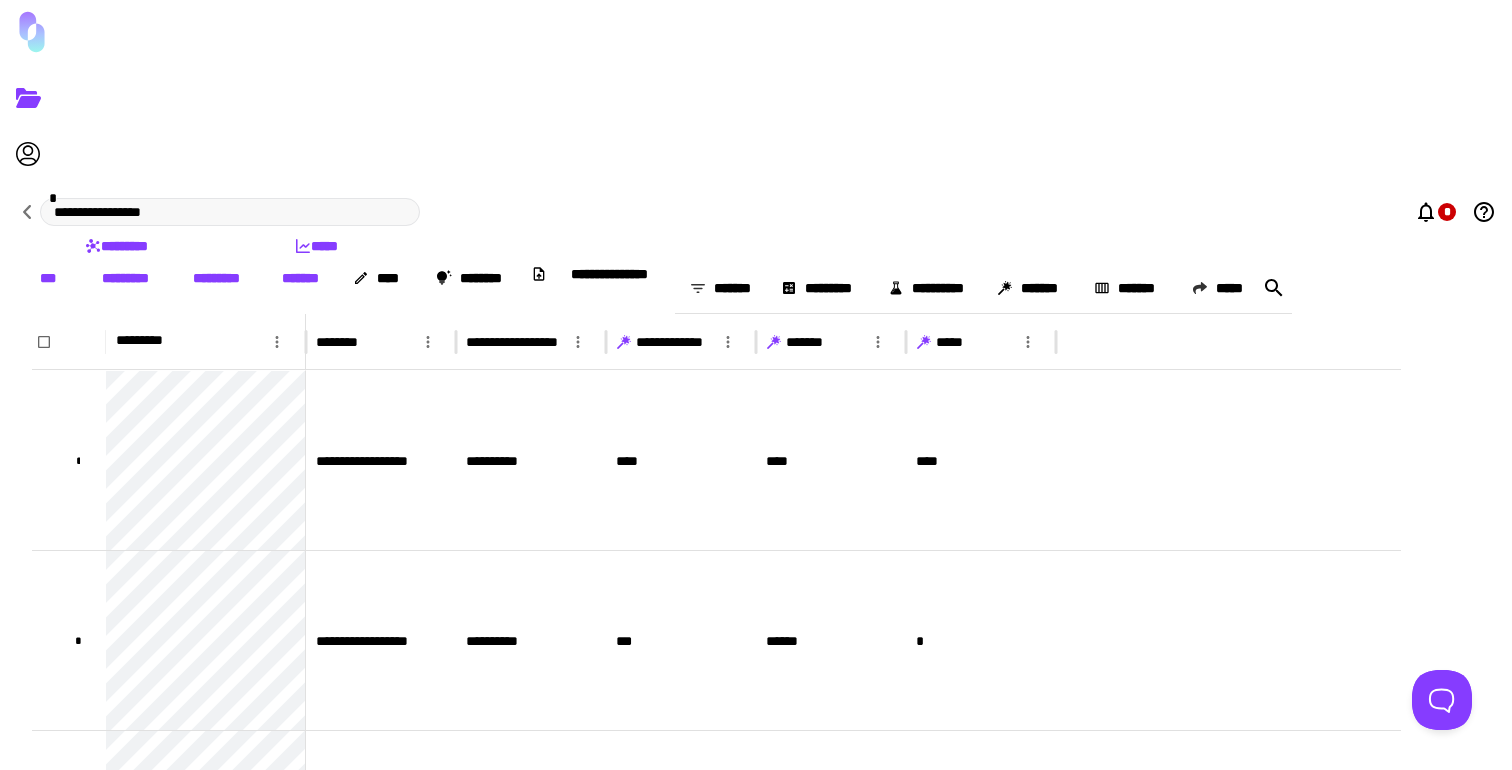 scroll, scrollTop: 14942, scrollLeft: 0, axis: vertical 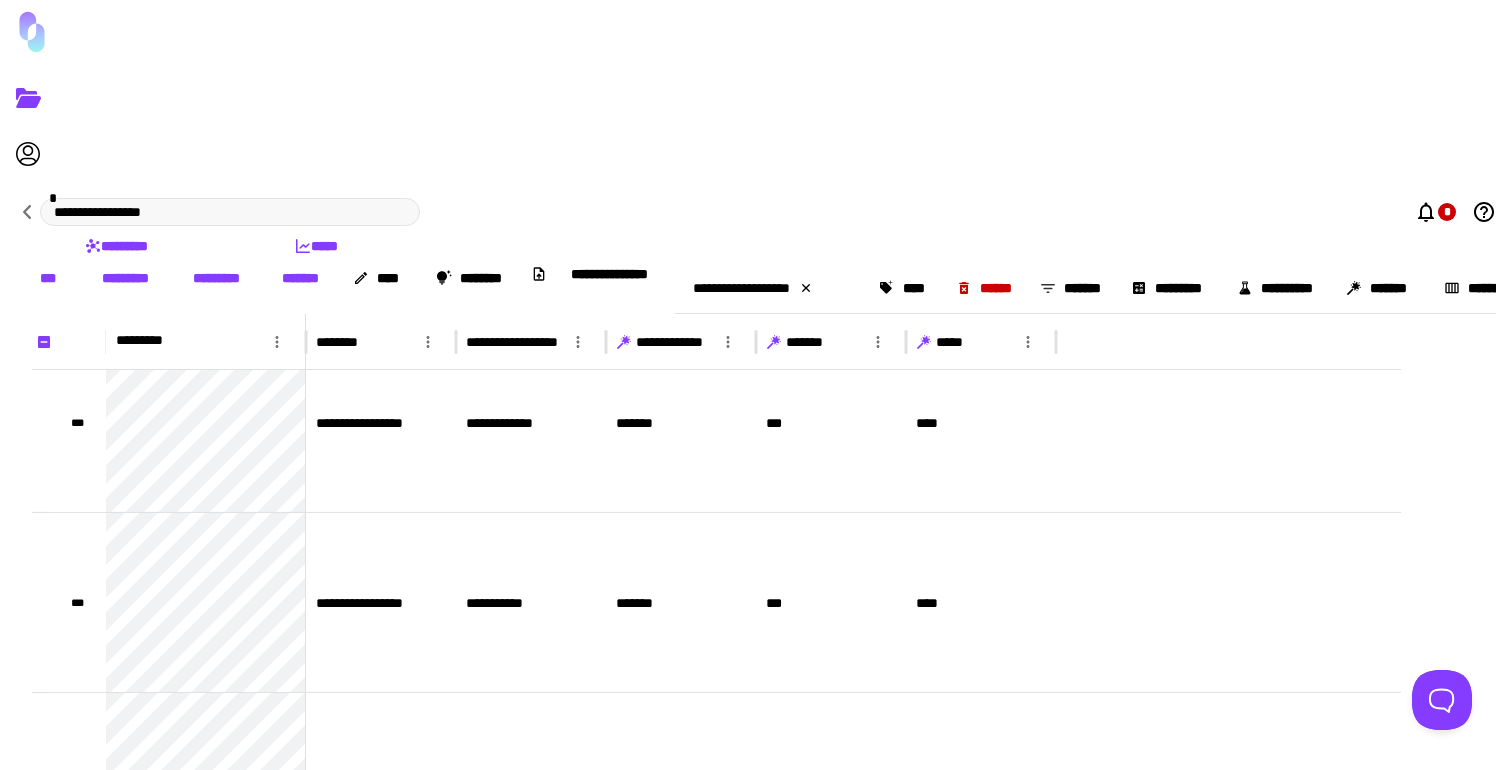 click on "[FIRST] [LAST] [ADDRESS] [CITY], [STATE] [POSTAL_CODE] [COUNTRY] [PHONE] [EMAIL] [BIRTH_DATE] [AGE] [OCCUPATION] [COMPANY] [JOB_TITLE] [SSN] [PASSPORT_NUMBER] [DRIVER_LICENSE] [CREDIT_CARD] [ACCOUNT_NUMBER] [USERNAME] [PASSWORD] [IP_ADDRESS] [MAC_ADDRESS] [GEOLOCATION] [COORDINATES] [POSTAL_CODE] [HOME_ADDRESS] [WORK_ADDRESS] [PERSONAL_WEBSITE] [SOCIAL_MEDIA_PROFILE] [RELATIONSHIP_STATUS] [FAMILY_MEMBERS] [PET_NAME] [HOBBIES] [INTERESTS] [FAVORITE_COLOR] [FAVORITE_FOOD] [FAVORITE_BOOK] [FAVORITE_MOVIE] [FAVORITE_MUSIC] [TRAVEL_DESTINATIONS] [EDUCATION_LEVEL] [UNIVERSITY_NAME] [MAJOR] [GRADUATION_YEAR] [EMPLOYER_NAME] [EMPLOYMENT_START_DATE] [EMPLOYMENT_END_DATE] [SALARY] [BANK_NAME] [ACCOUNT_TYPE] [ROUTING_NUMBER] [SWIFT_CODE] [IBAN] [VEHICLE_MAKE] [VEHICLE_MODEL] [VEHICLE_YEAR] [LICENSE_PLATE] [MEDICAL_CONDITION] [ALLERGIES] [MEDICATIONS] [INSURANCE_PROVIDER] [POLICY_NUMBER] [EMERGENCY_CONTACT_NAME] [EMERGENCY_CONTACT_PHONE] [EMERGENCY_CONTACT_RELATIONSHIP]" at bounding box center [756, 543] 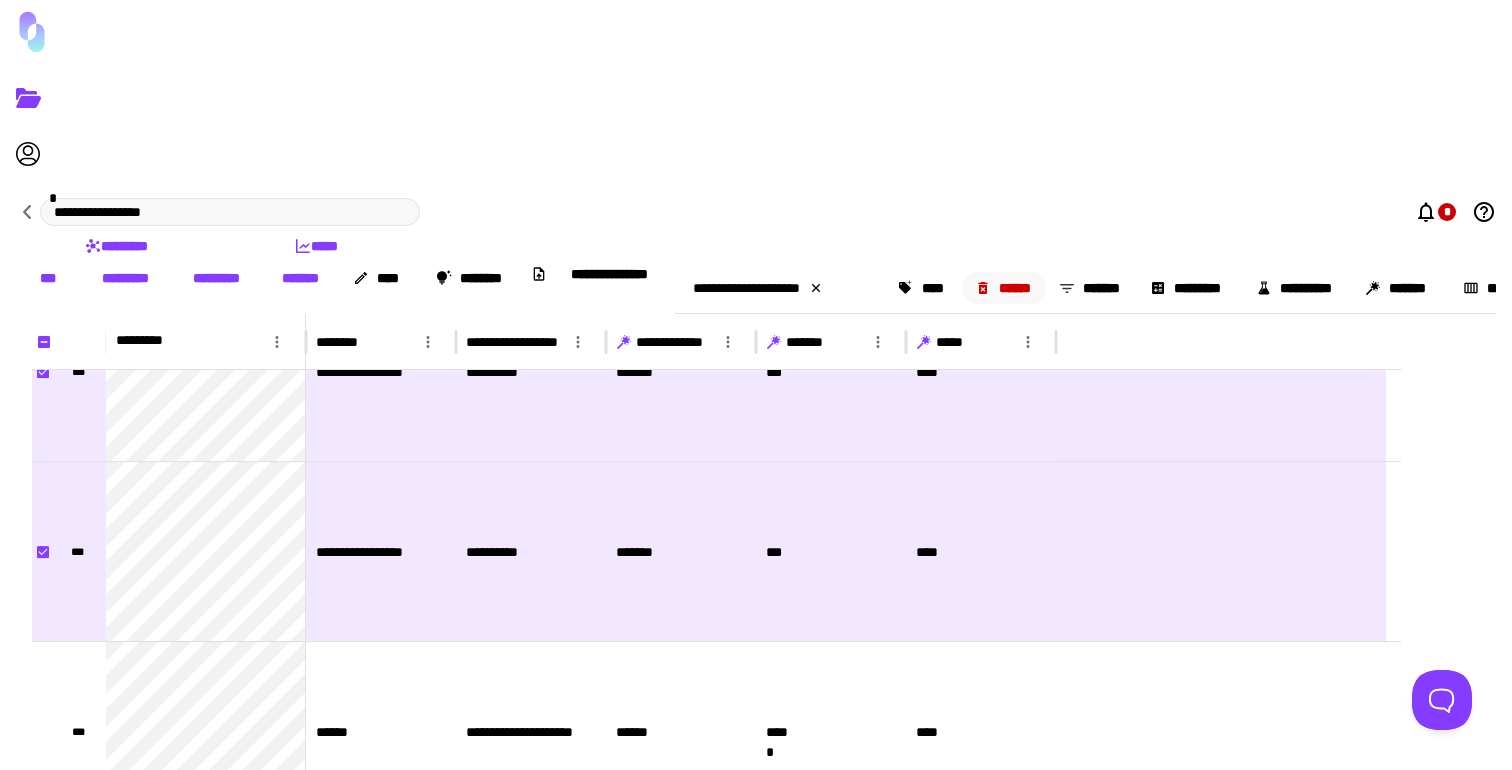 click on "******" at bounding box center (1005, 288) 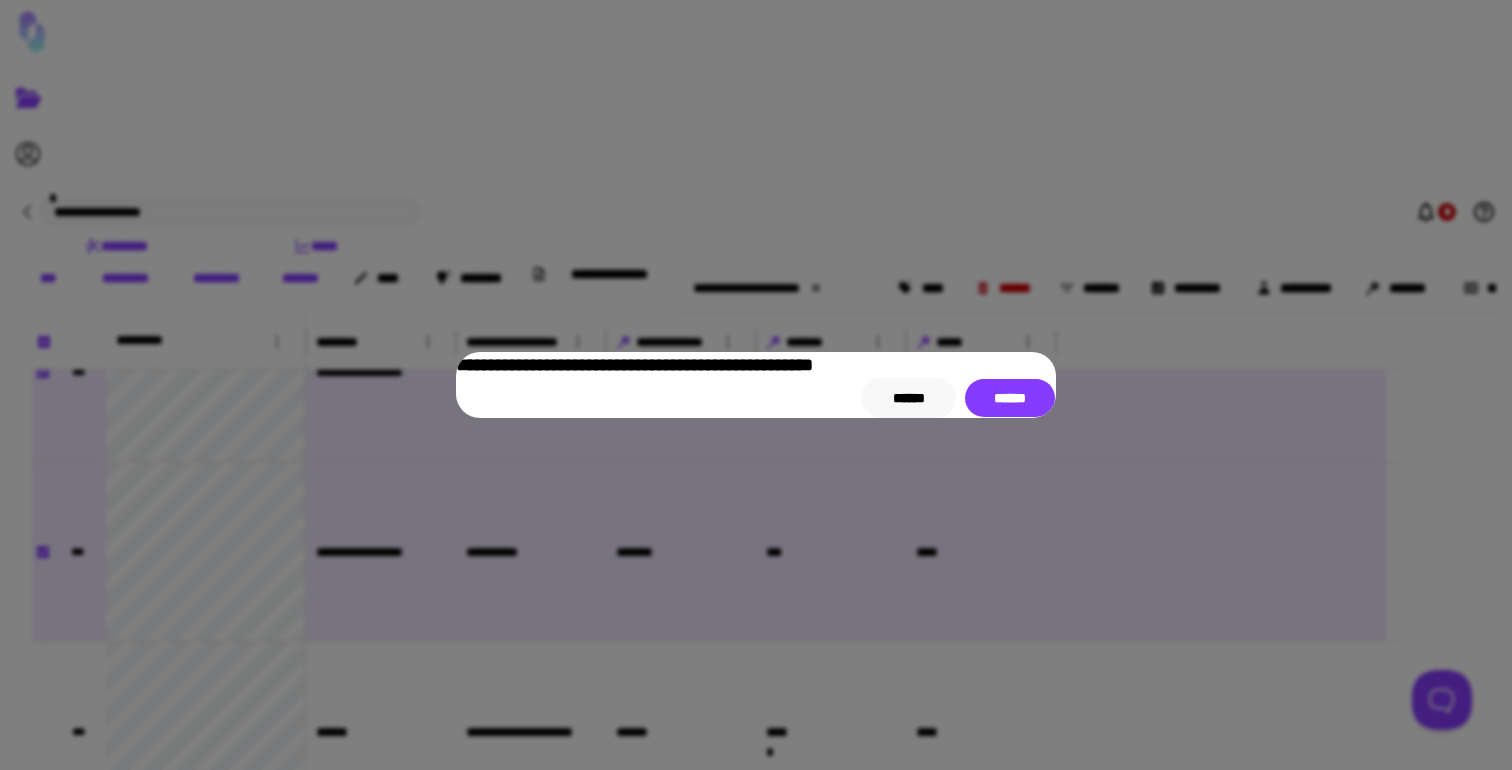 click on "******" at bounding box center (908, 398) 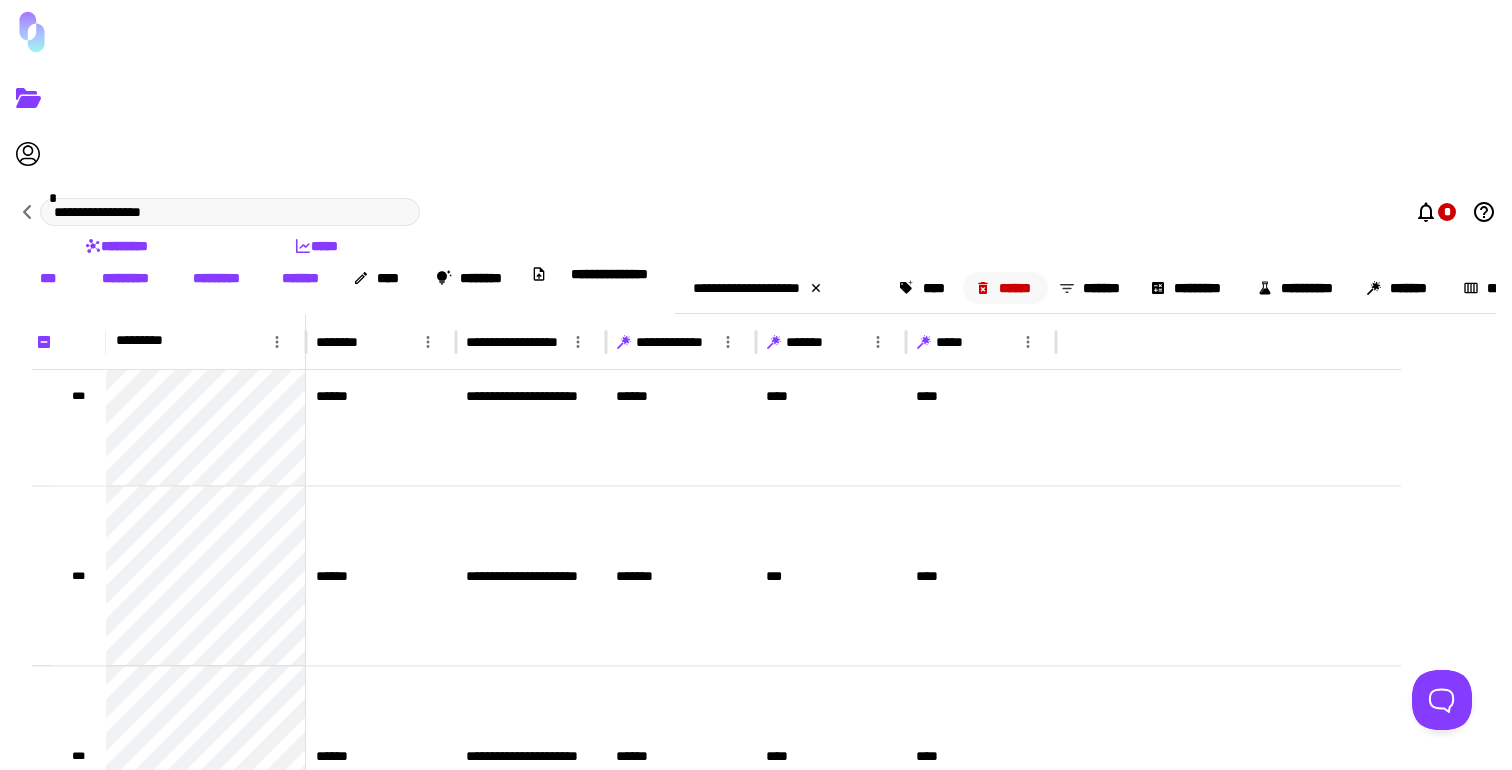 click on "******" at bounding box center [1006, 288] 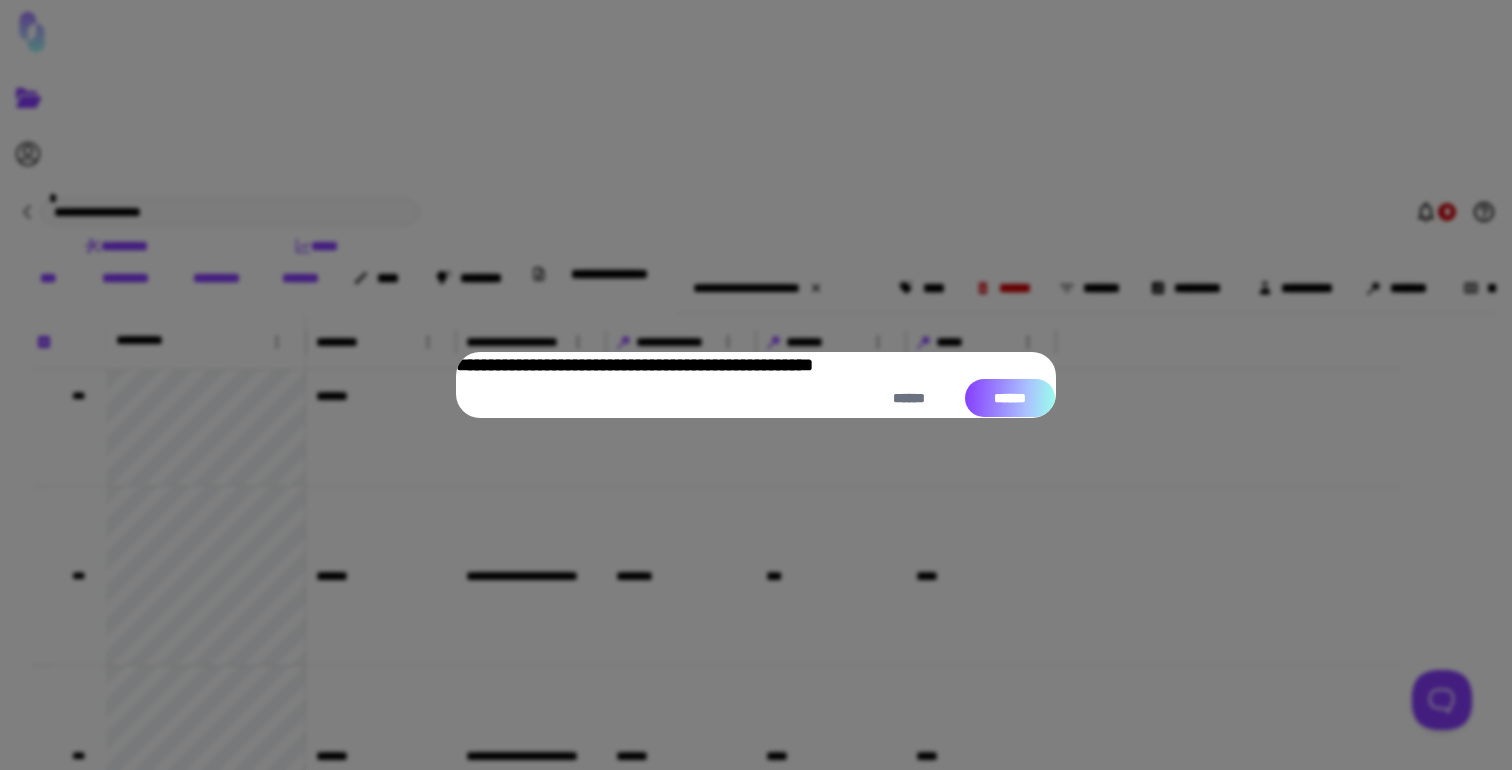 click on "******" at bounding box center (1010, 398) 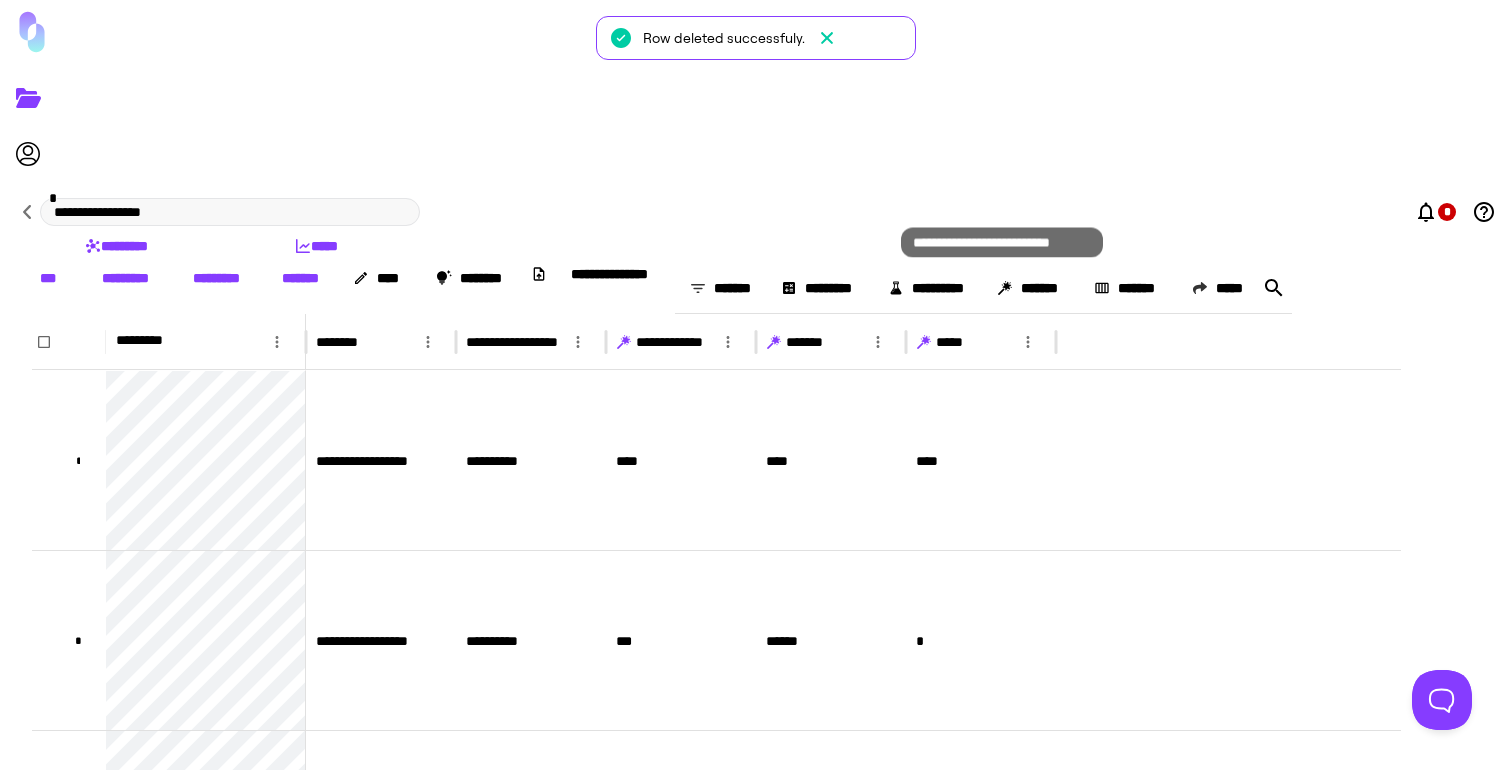 click at bounding box center (924, 342) 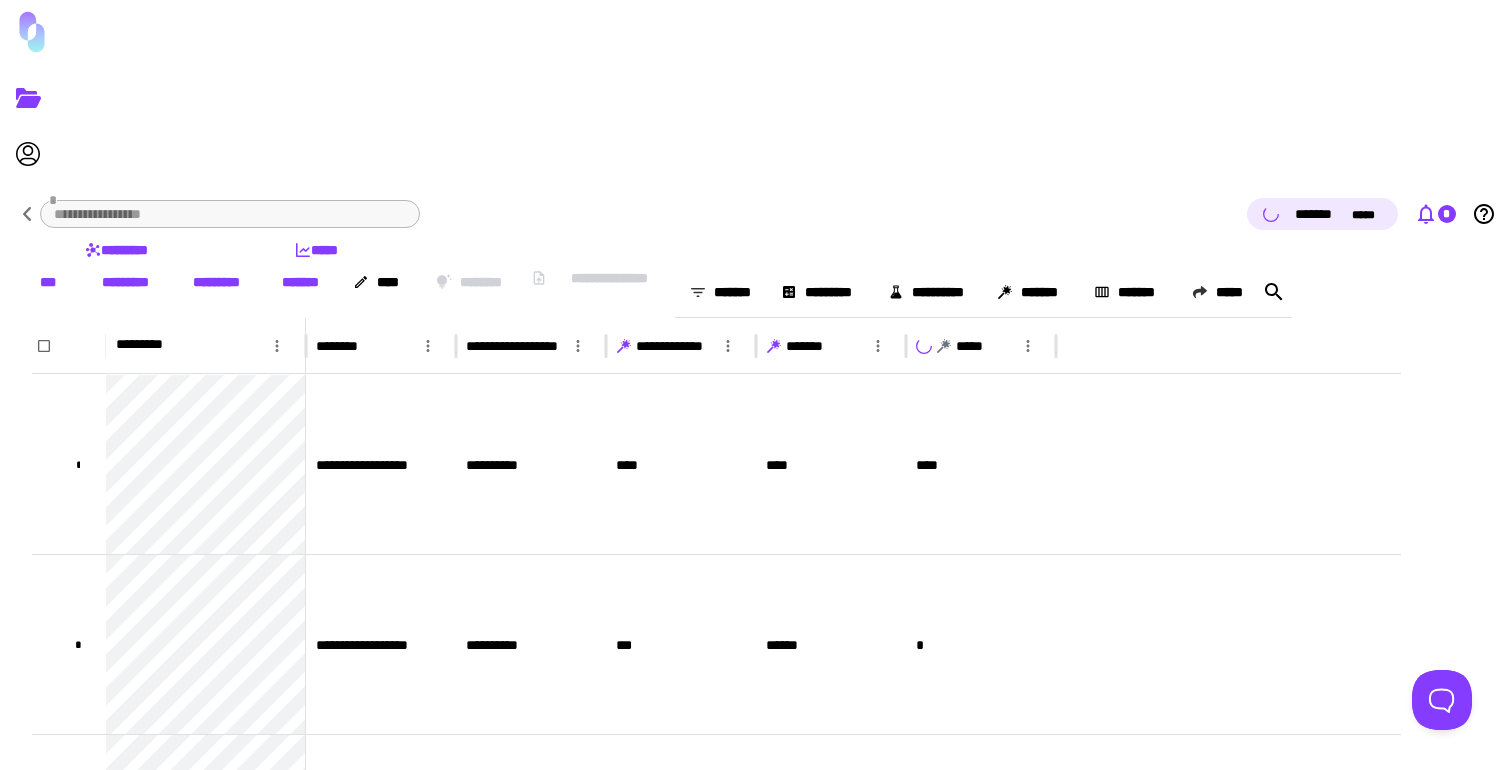 click at bounding box center (1426, 214) 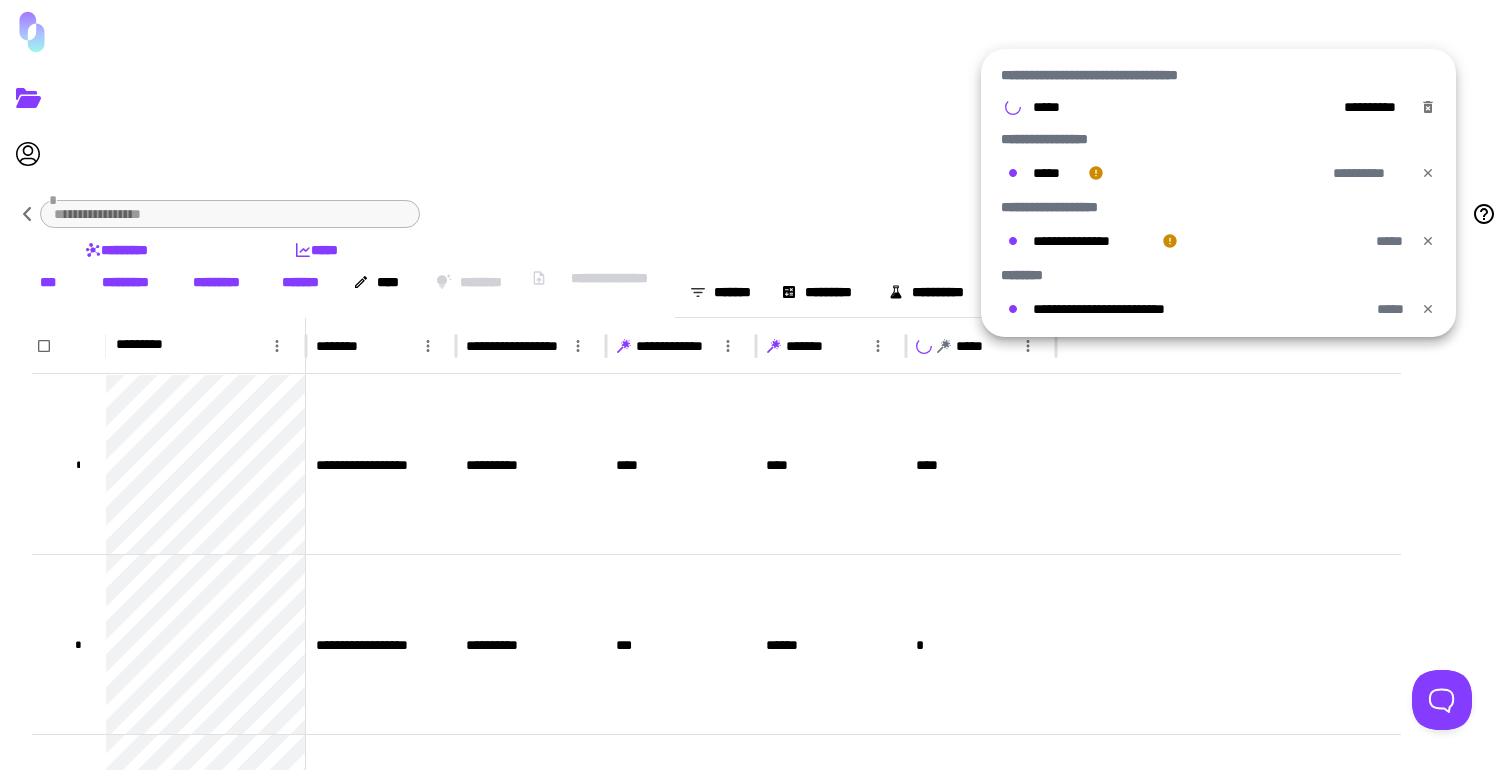 click at bounding box center [756, 385] 